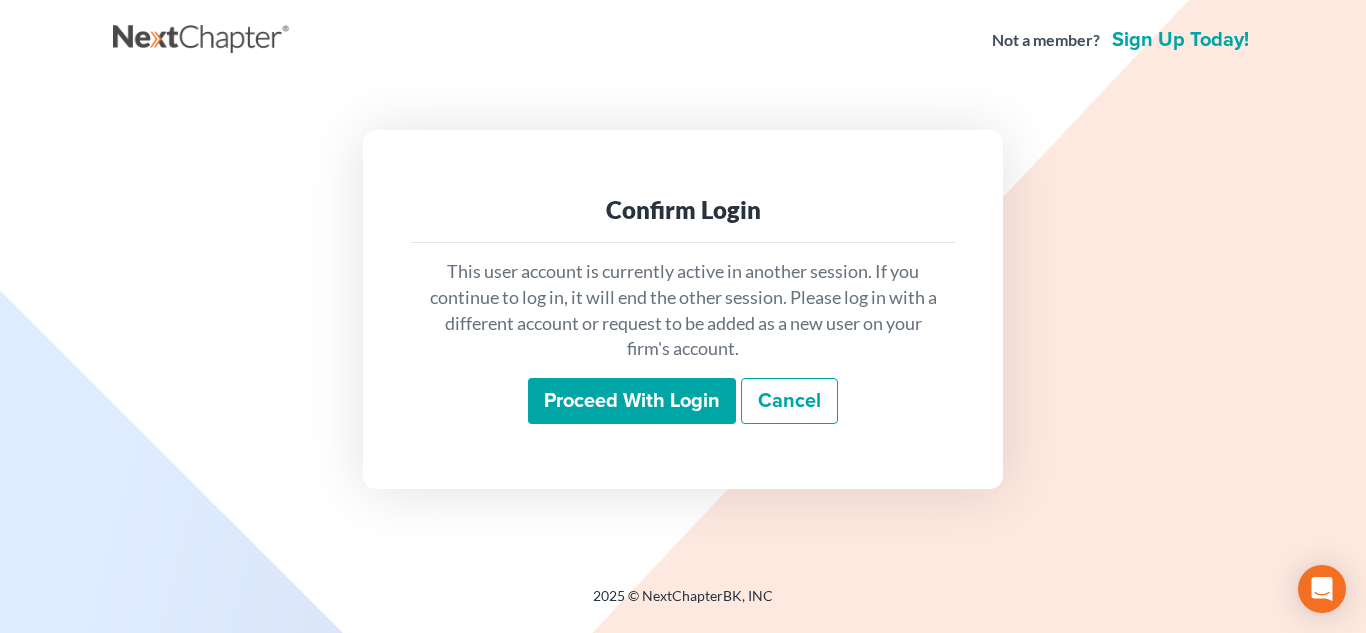 scroll, scrollTop: 0, scrollLeft: 0, axis: both 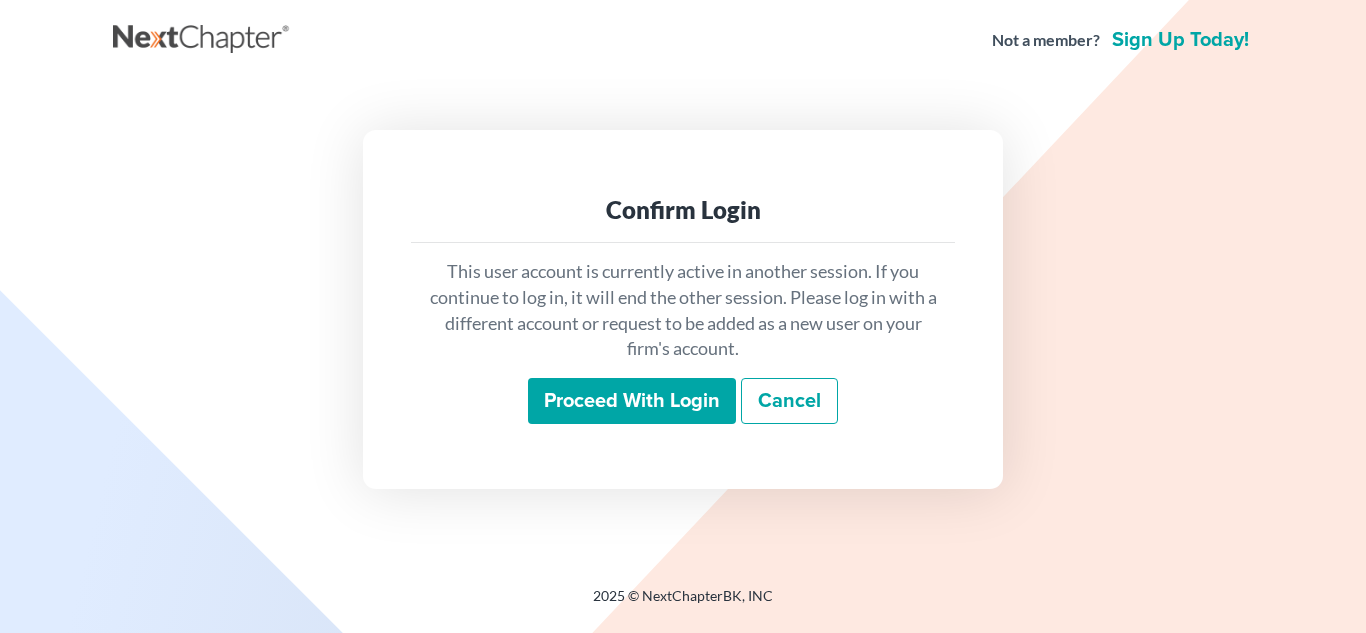 click on "Proceed with login" at bounding box center (632, 401) 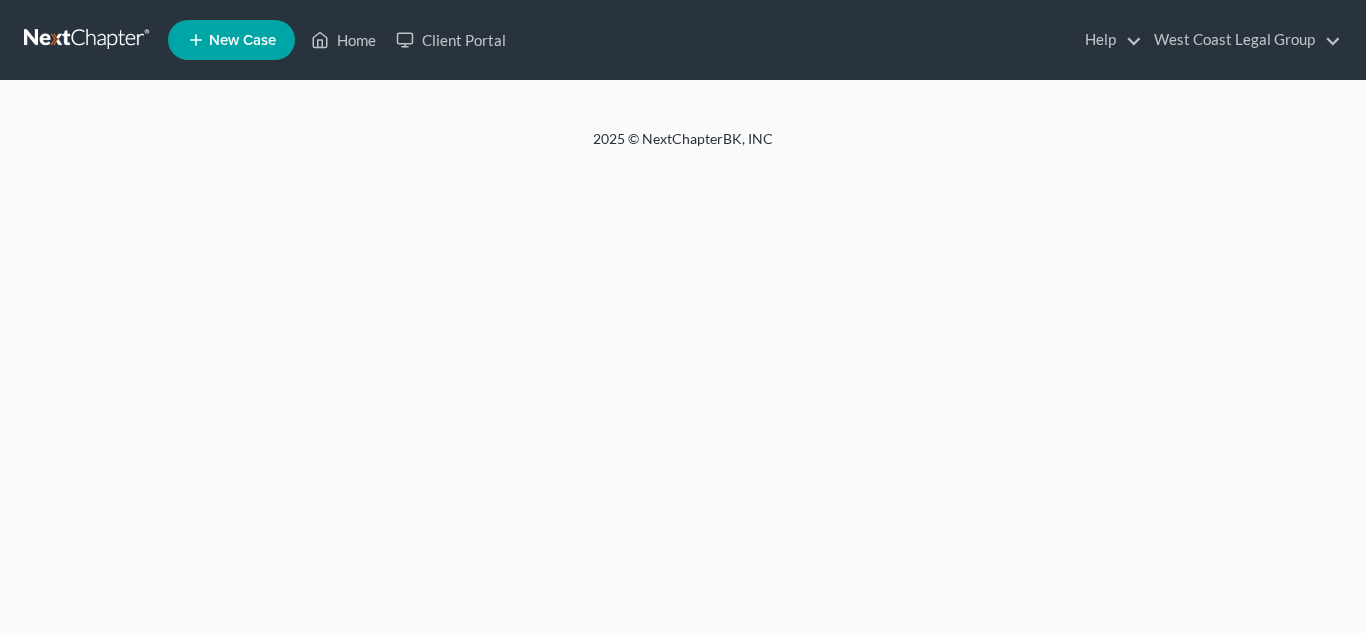 scroll, scrollTop: 0, scrollLeft: 0, axis: both 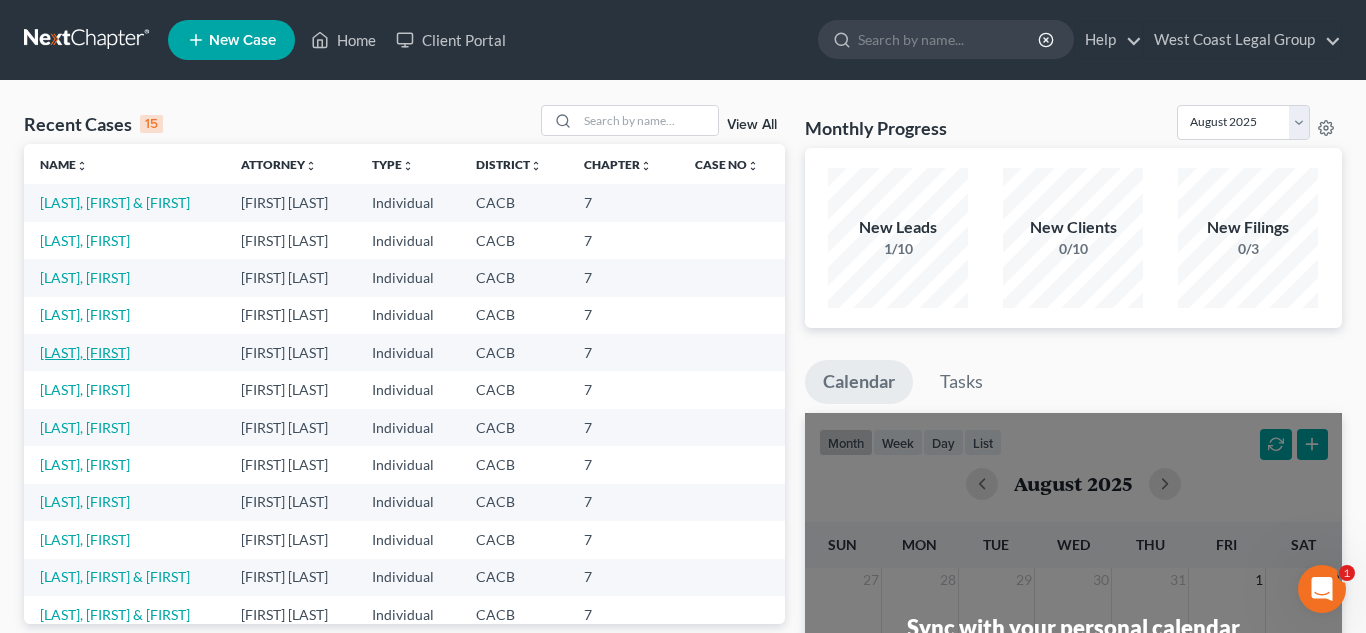 click on "[LAST], [FIRST]" at bounding box center [85, 352] 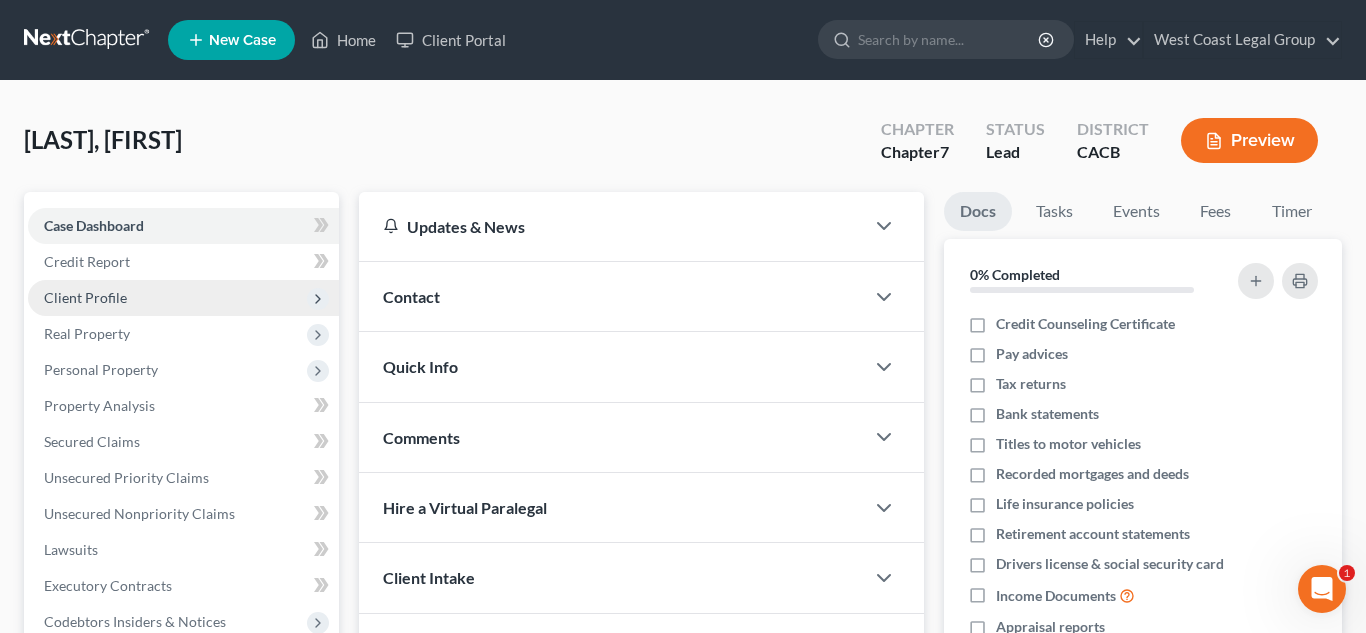 click on "Client Profile" at bounding box center (85, 297) 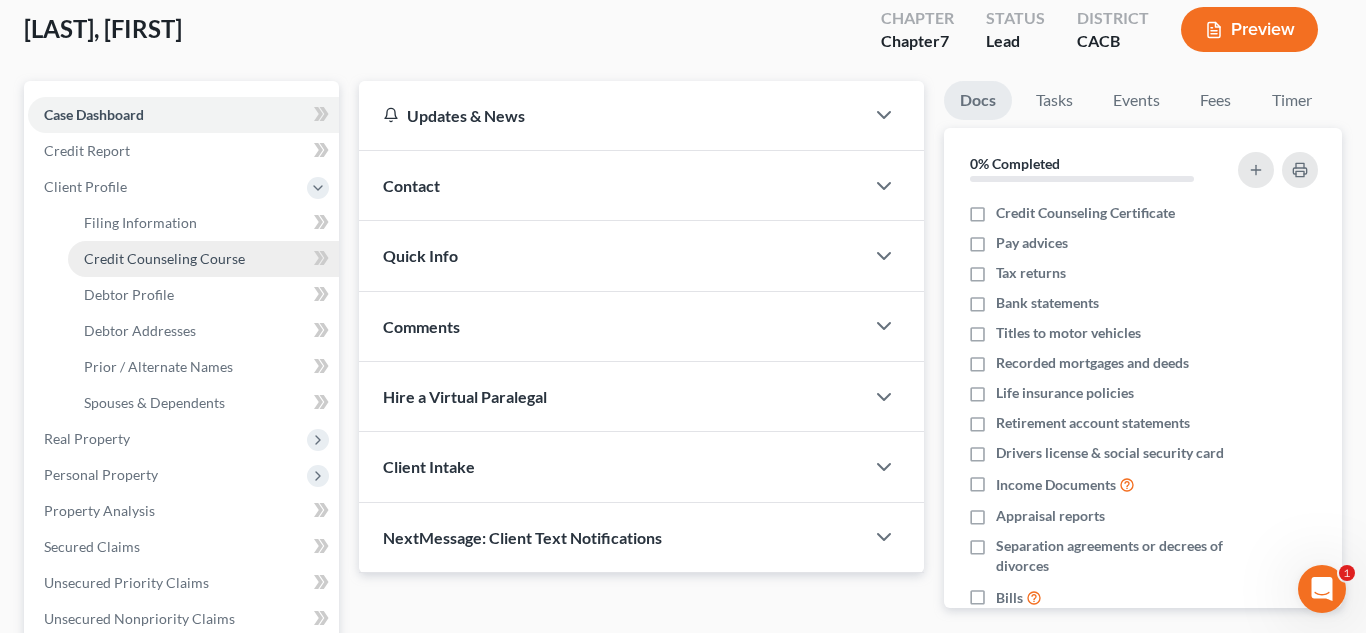 scroll, scrollTop: 121, scrollLeft: 0, axis: vertical 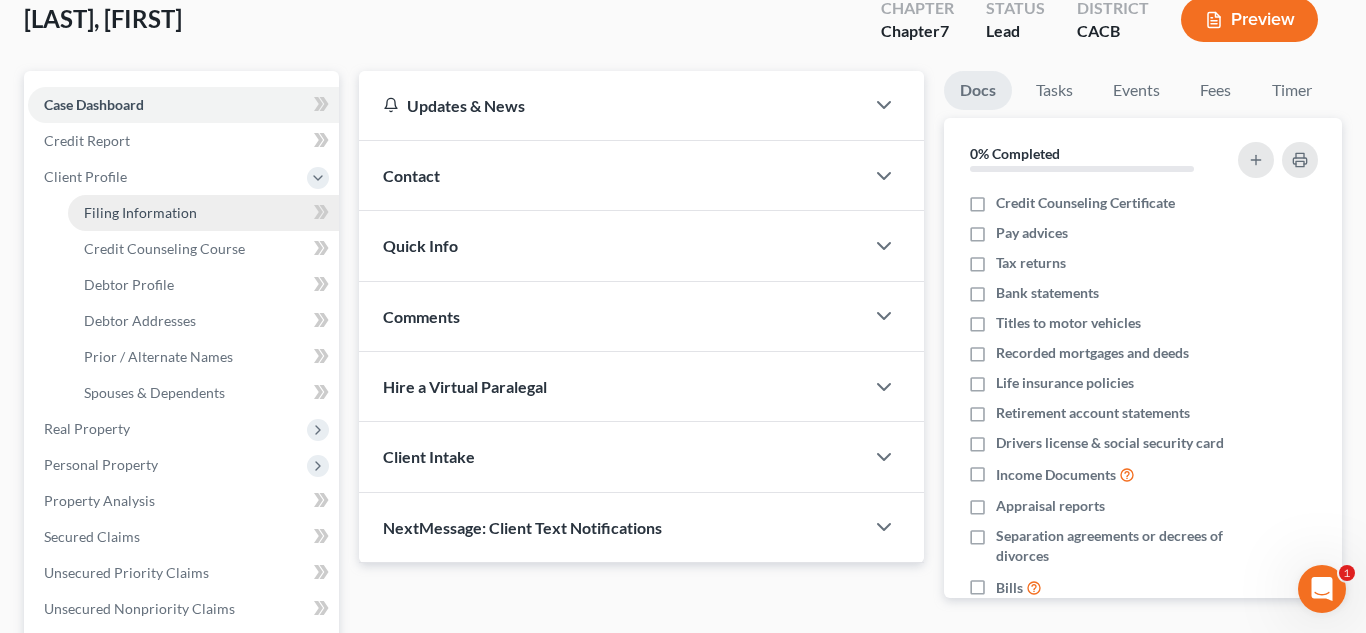 click on "Filing Information" at bounding box center [140, 212] 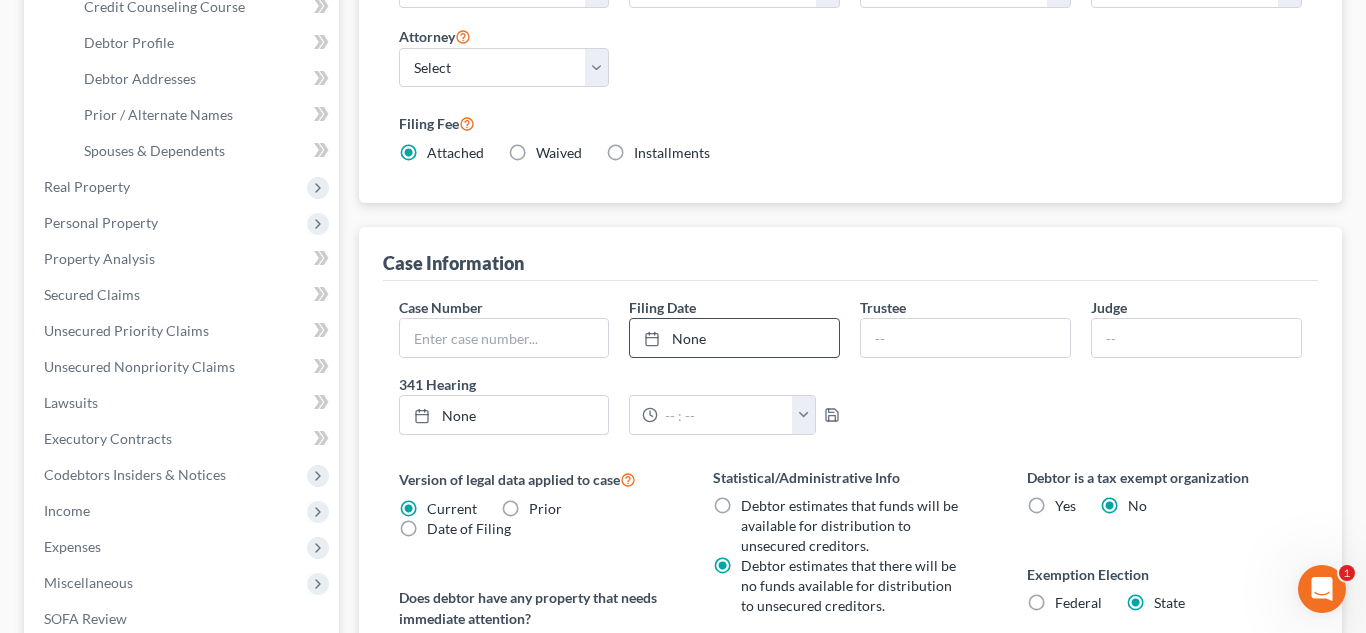 scroll, scrollTop: 0, scrollLeft: 0, axis: both 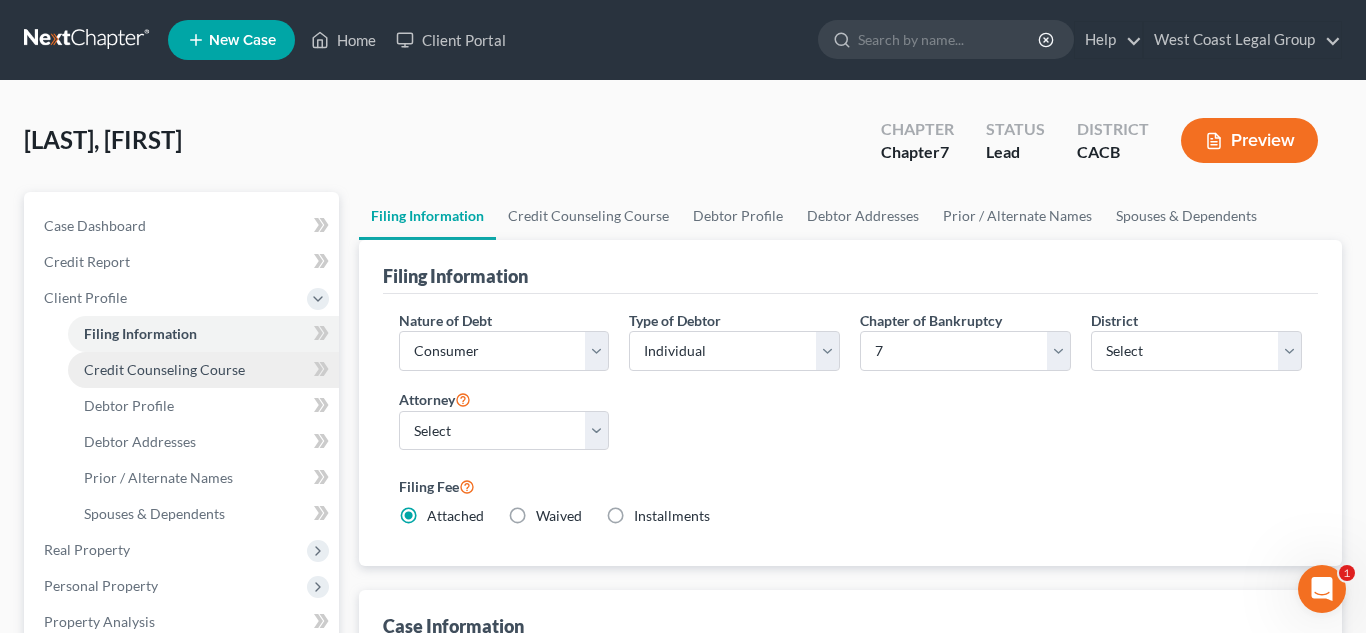 click on "Credit Counseling Course" at bounding box center (164, 369) 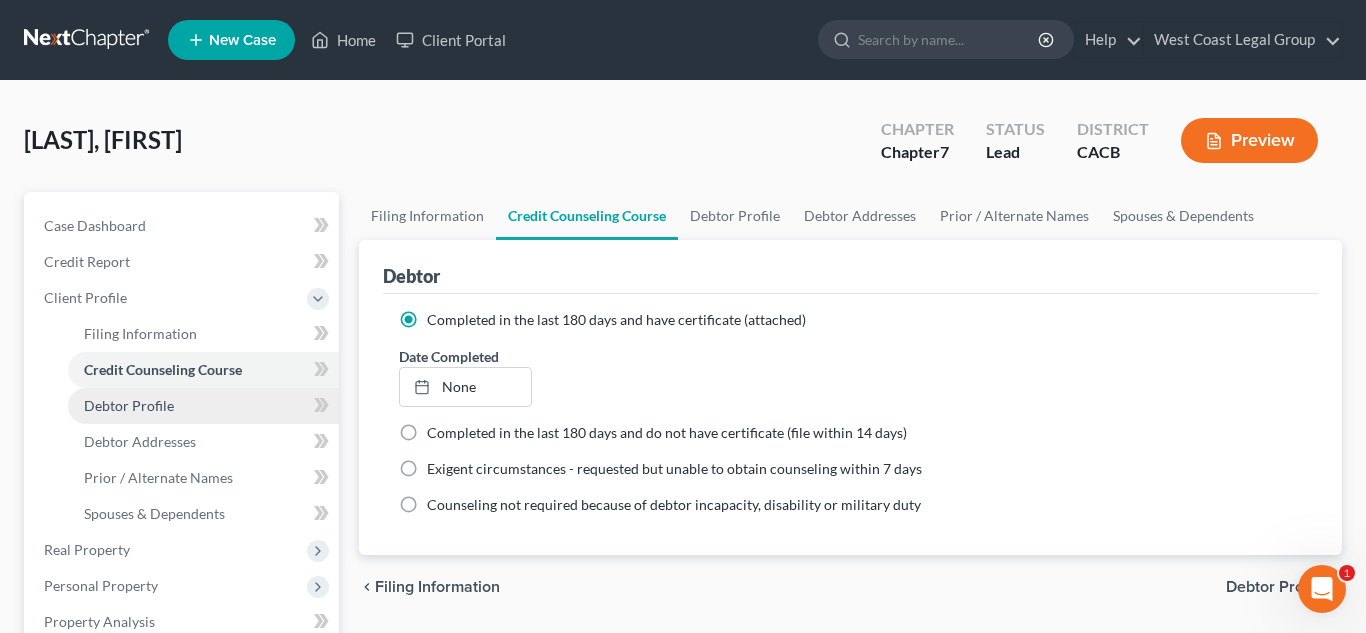 click on "Debtor Profile" at bounding box center (129, 405) 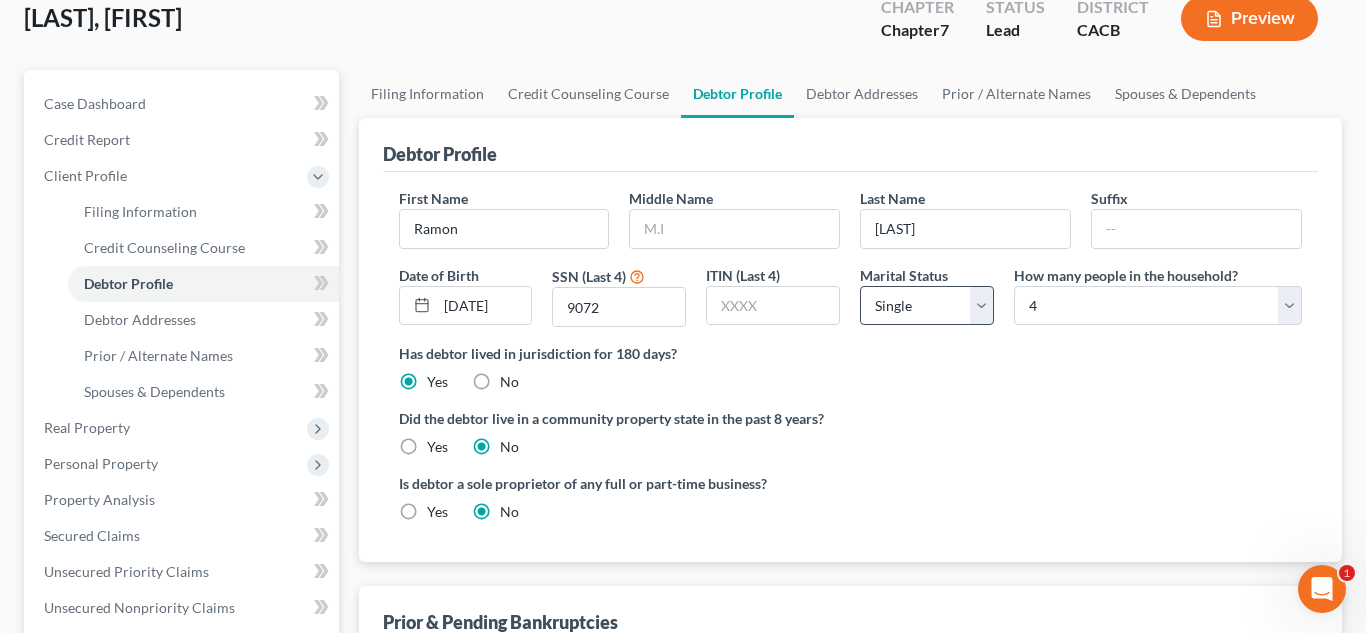 scroll, scrollTop: 128, scrollLeft: 0, axis: vertical 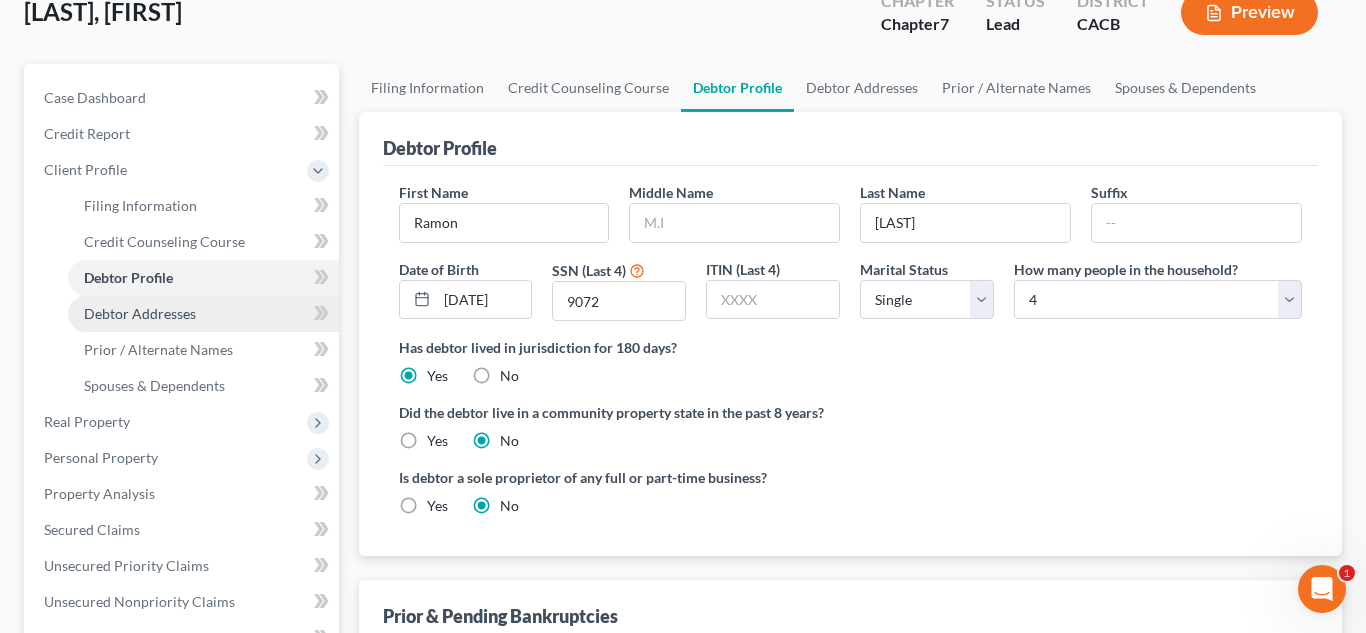 click on "Debtor Addresses" at bounding box center [140, 313] 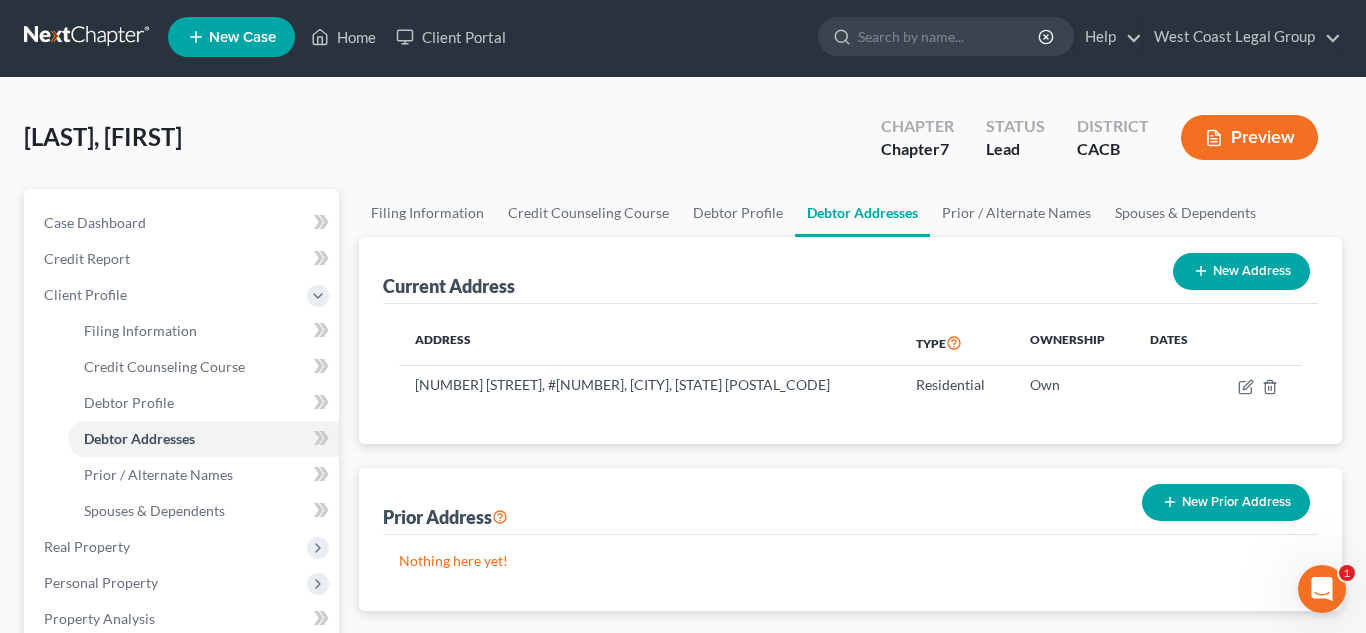 scroll, scrollTop: 0, scrollLeft: 0, axis: both 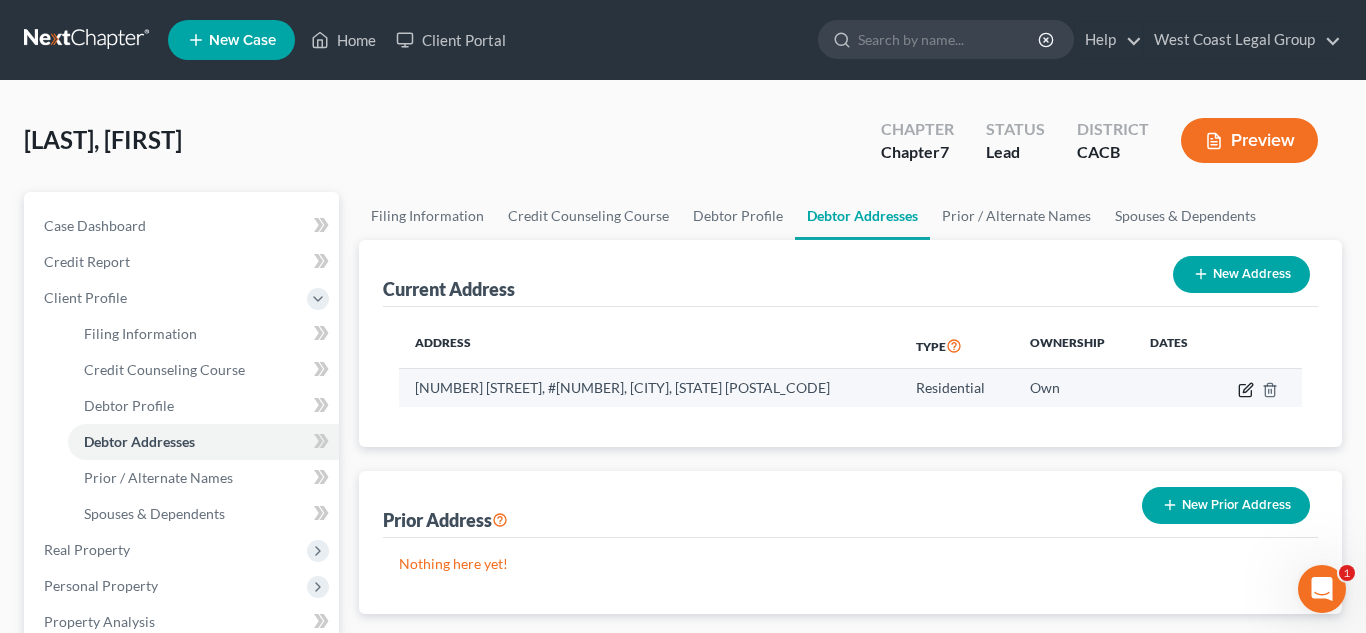 click 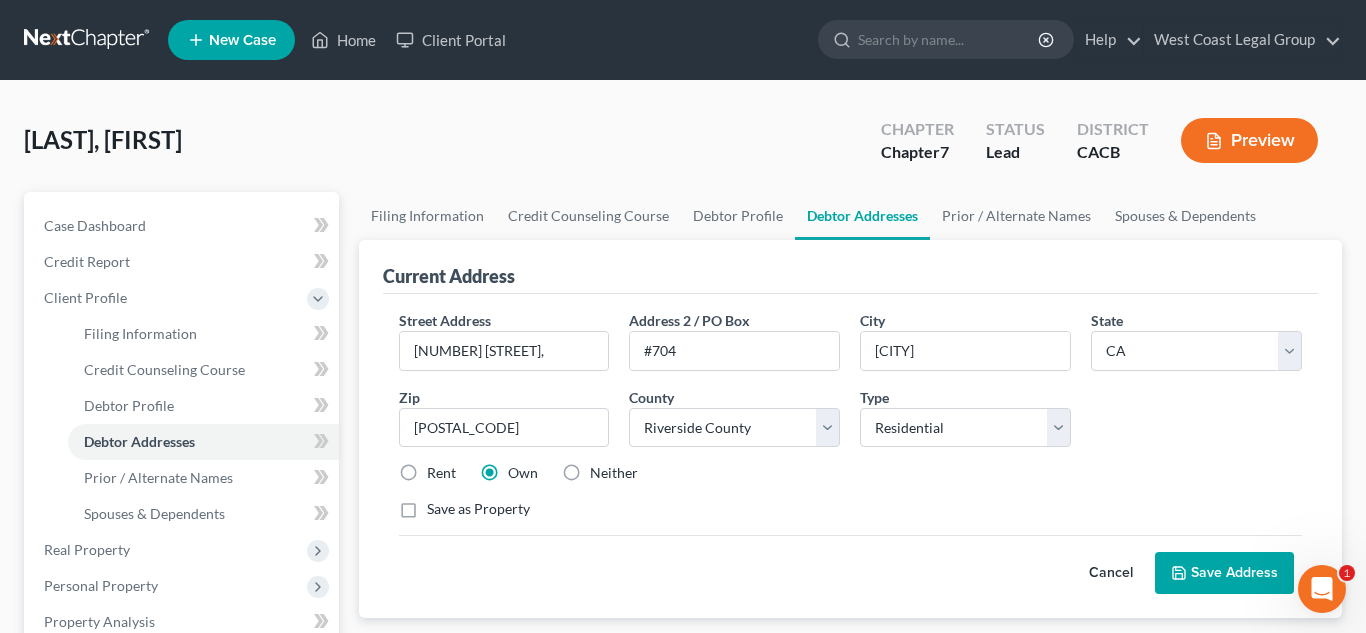 click on "[LAST], [FIRST] Upgraded Chapter Chapter 7 Status Lead District CACB Preview Petition Navigation Case Dashboard Payments Invoices Payments Payments Credit Report" at bounding box center [683, 662] 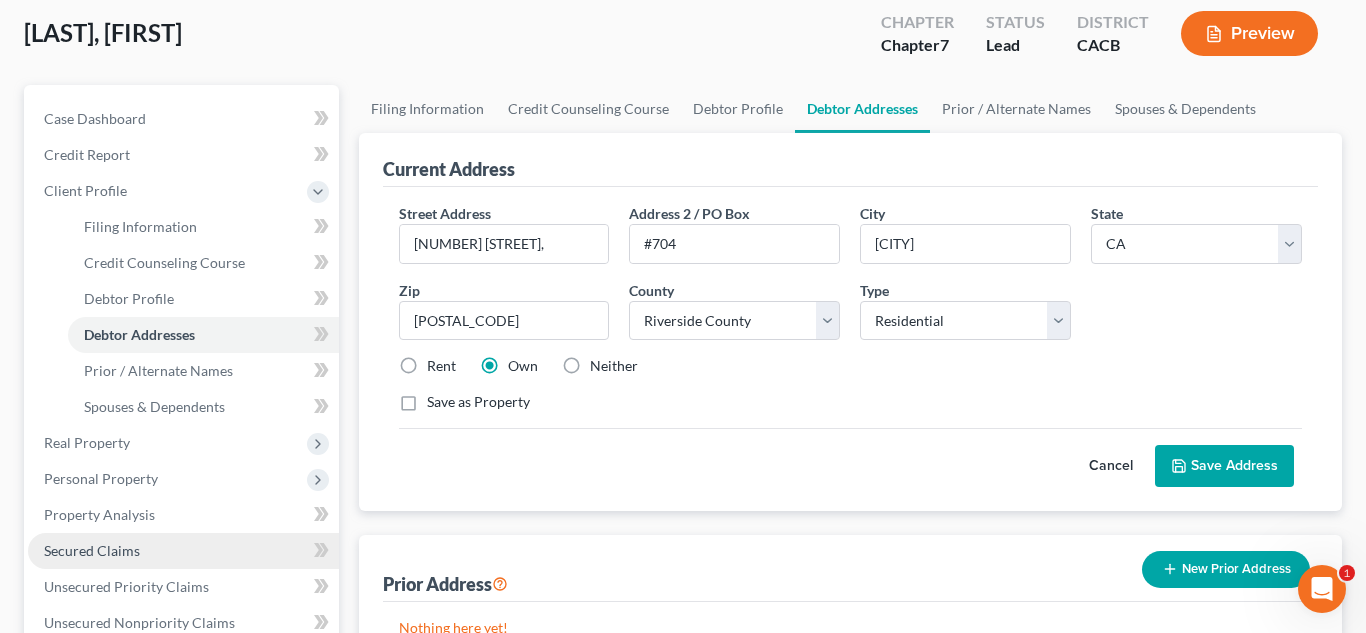 scroll, scrollTop: 113, scrollLeft: 0, axis: vertical 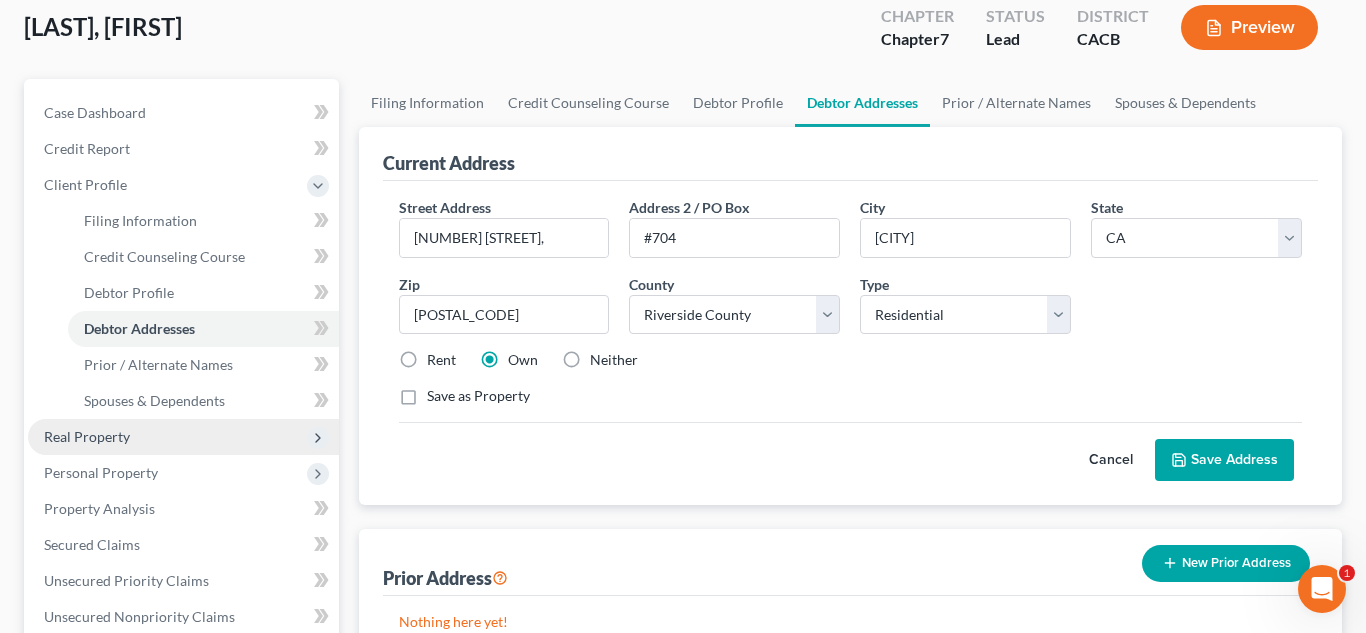 click on "Real Property" at bounding box center [87, 436] 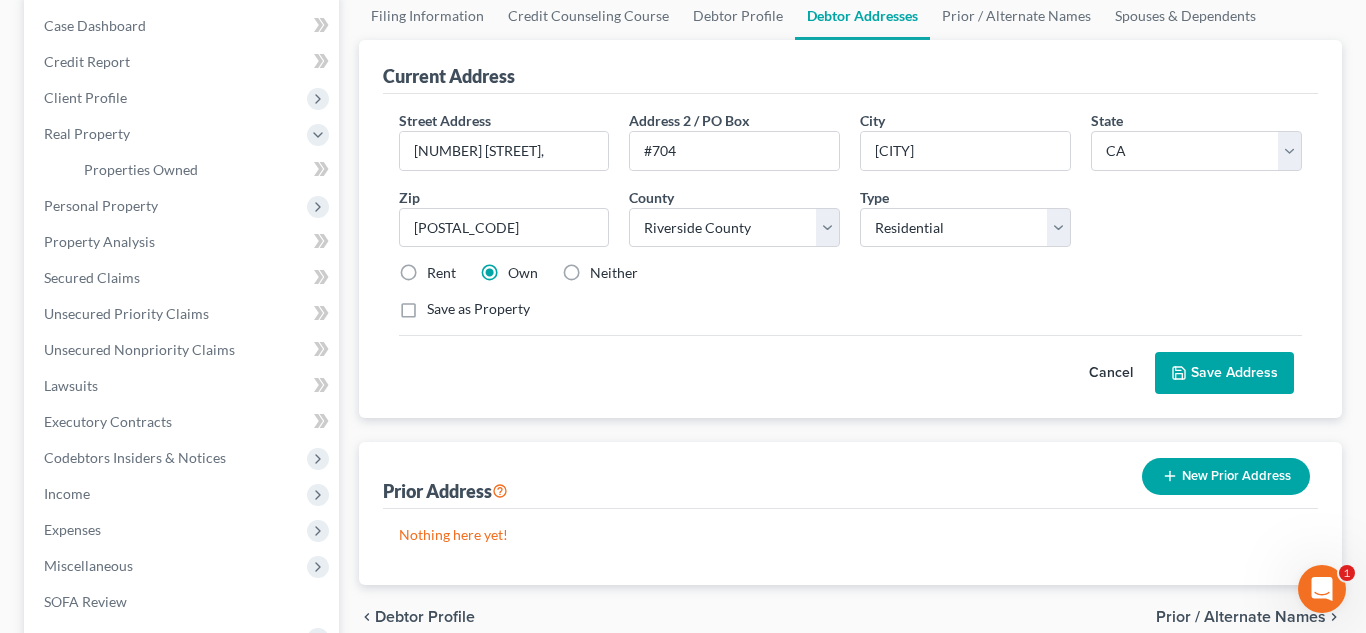 scroll, scrollTop: 196, scrollLeft: 0, axis: vertical 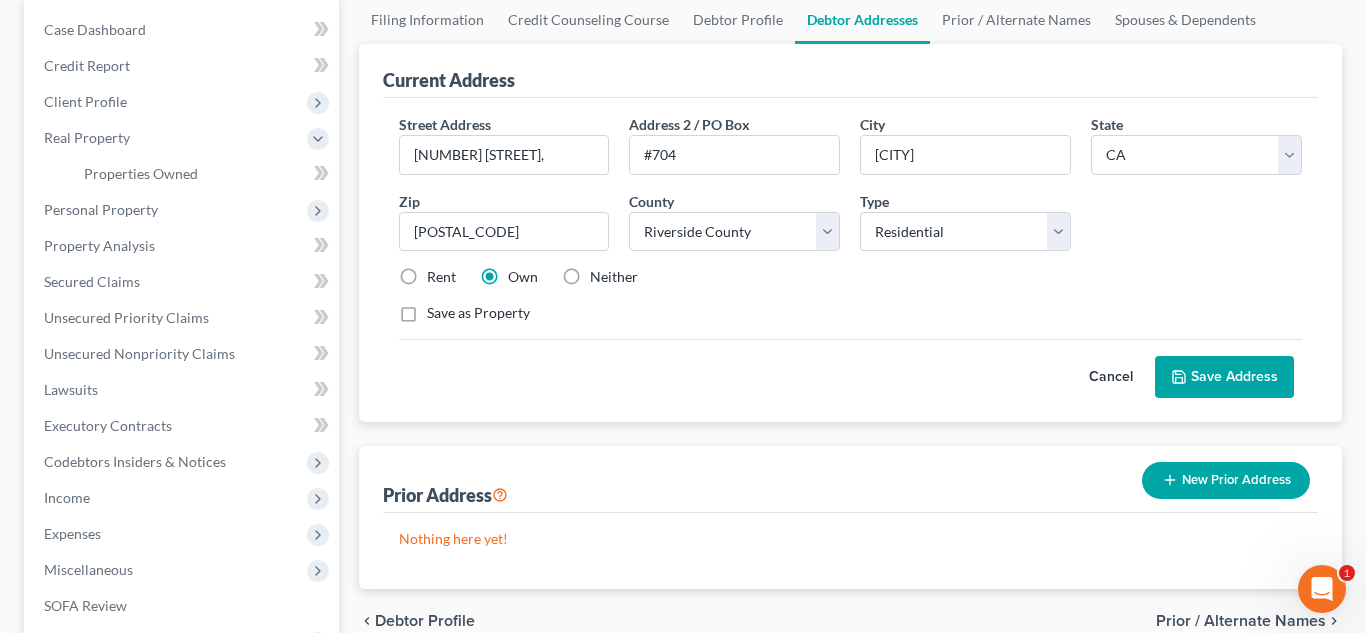 click on "Save Address" at bounding box center (1224, 377) 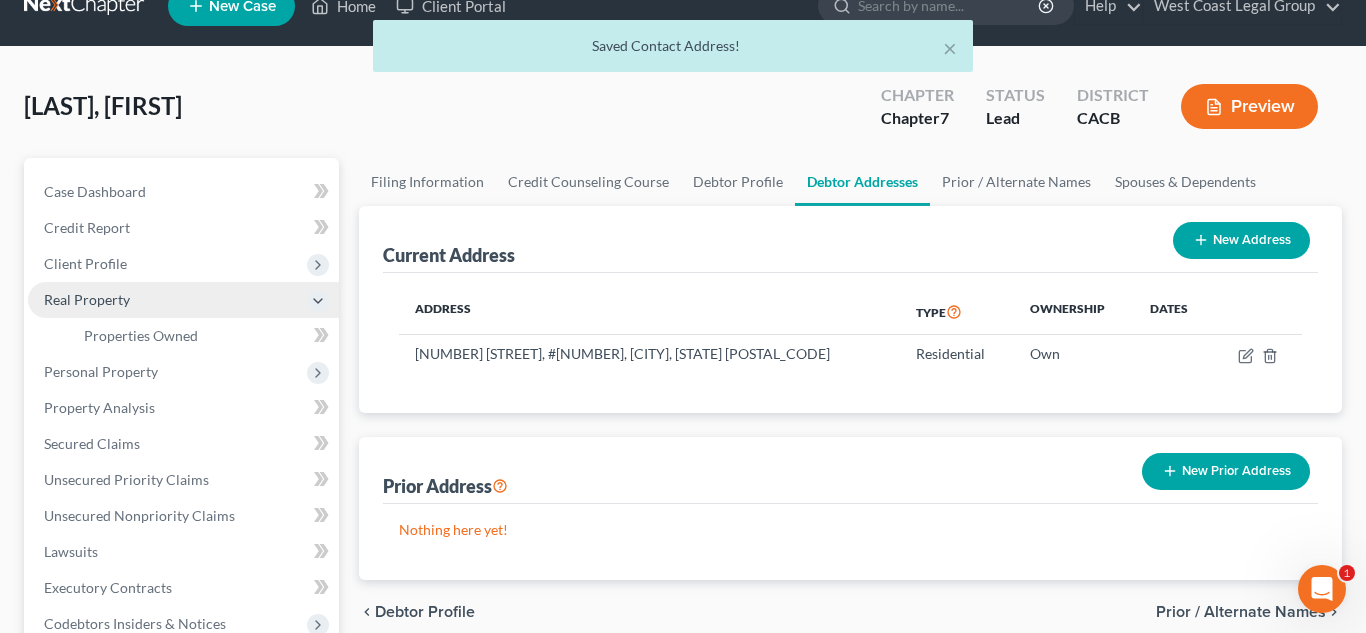 scroll, scrollTop: 113, scrollLeft: 0, axis: vertical 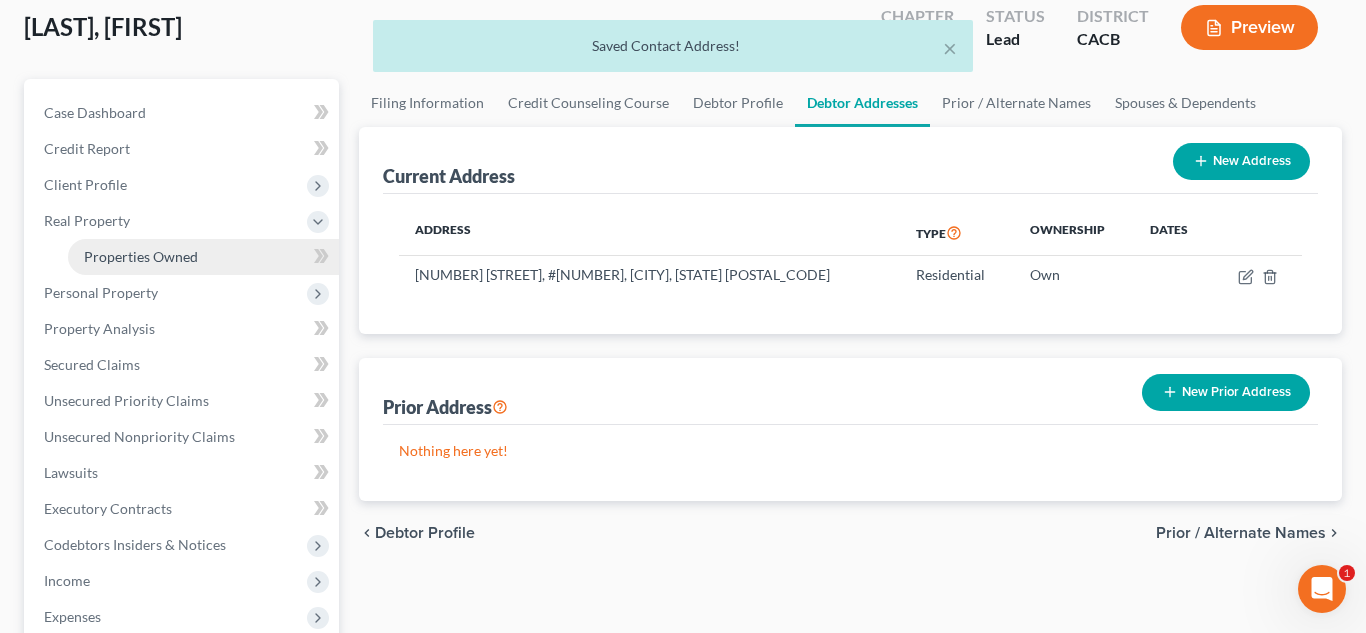 click on "Properties Owned" at bounding box center (141, 256) 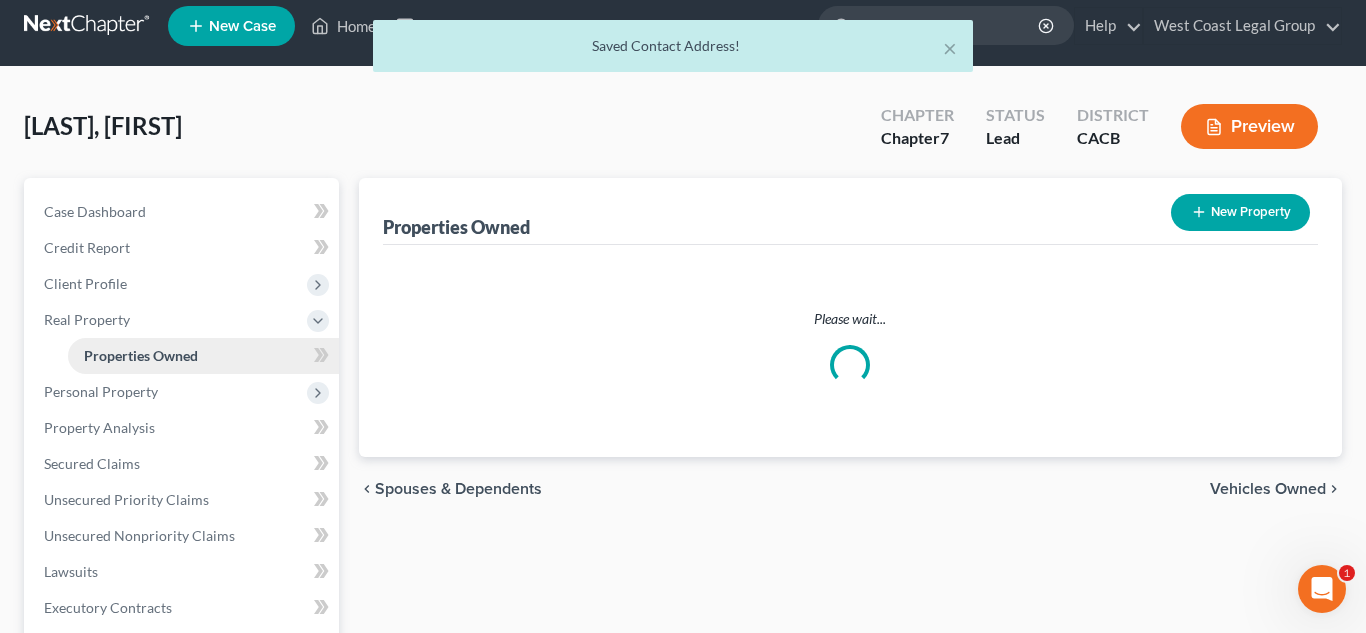scroll, scrollTop: 0, scrollLeft: 0, axis: both 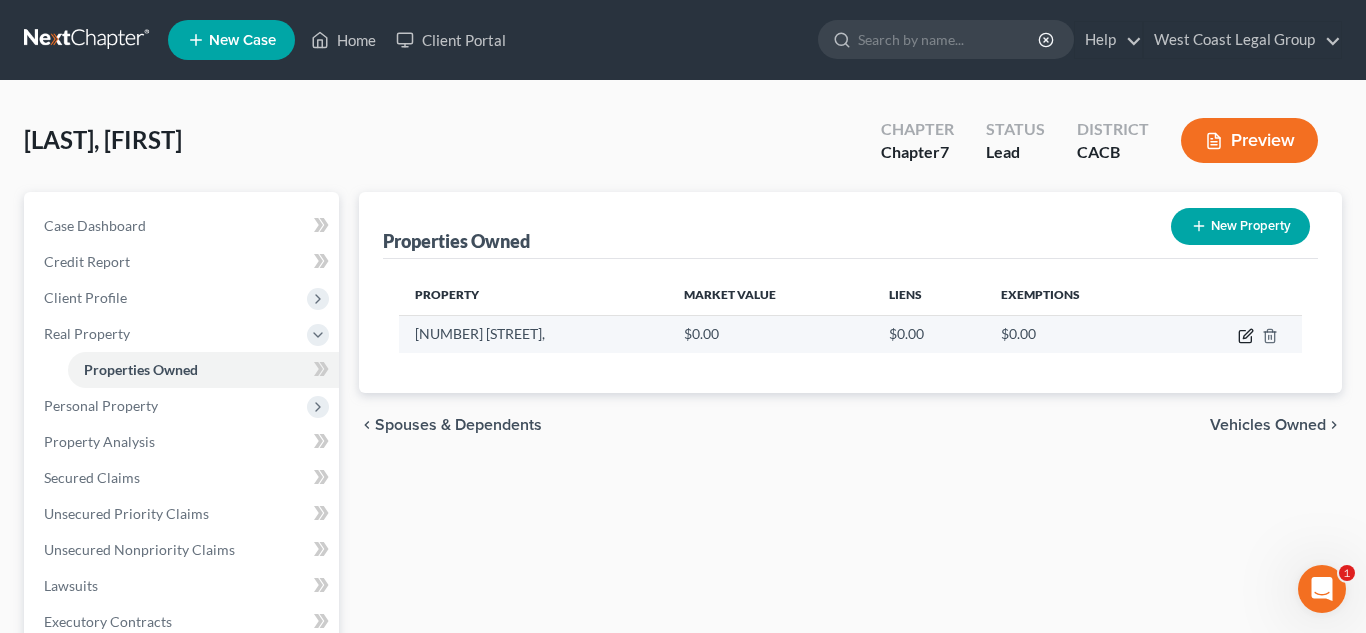 click 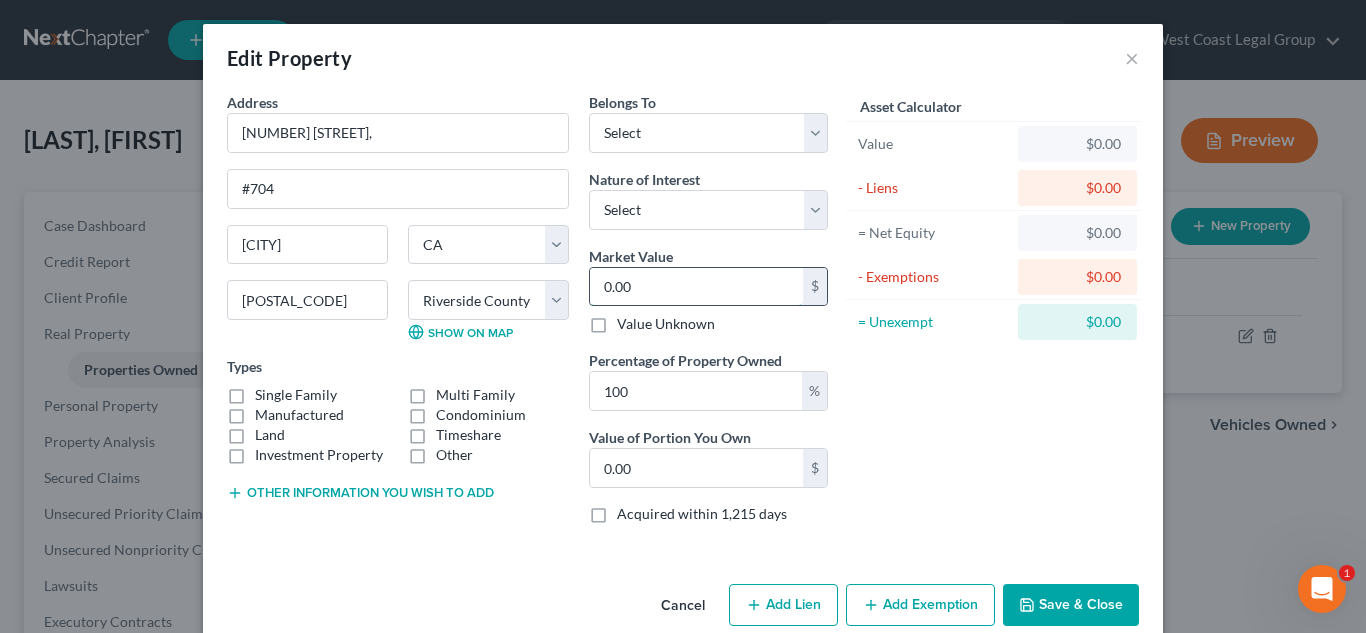 type on "2" 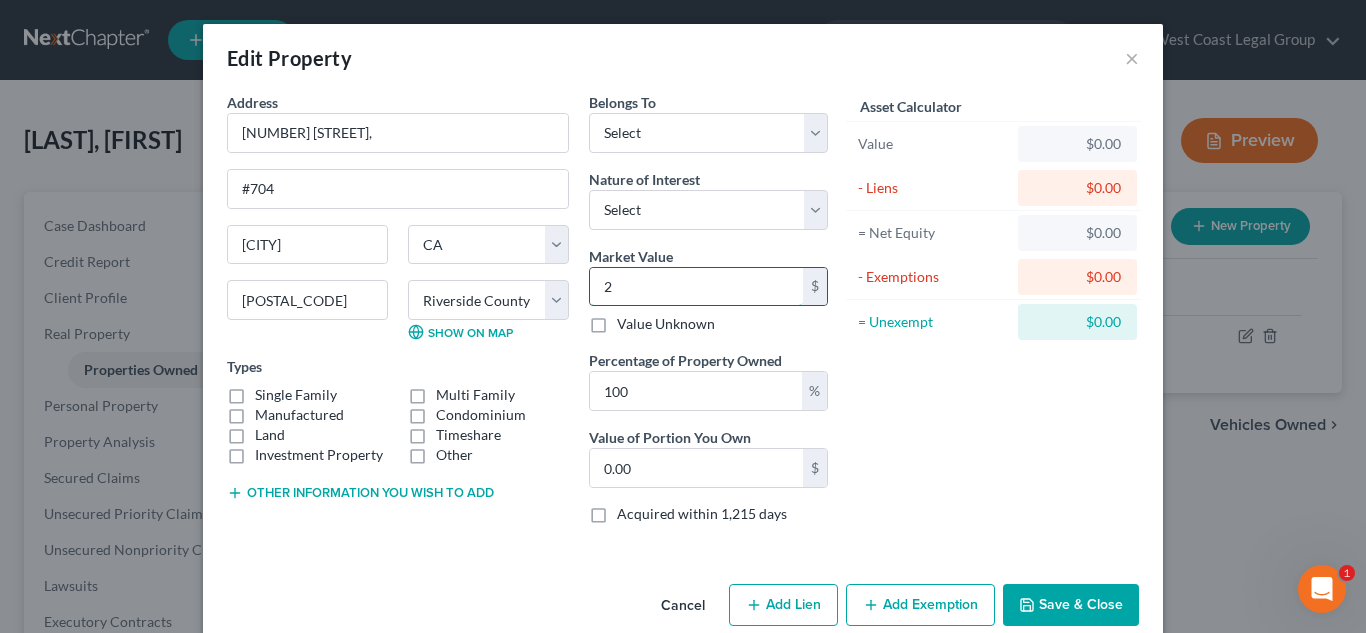 type on "2.00" 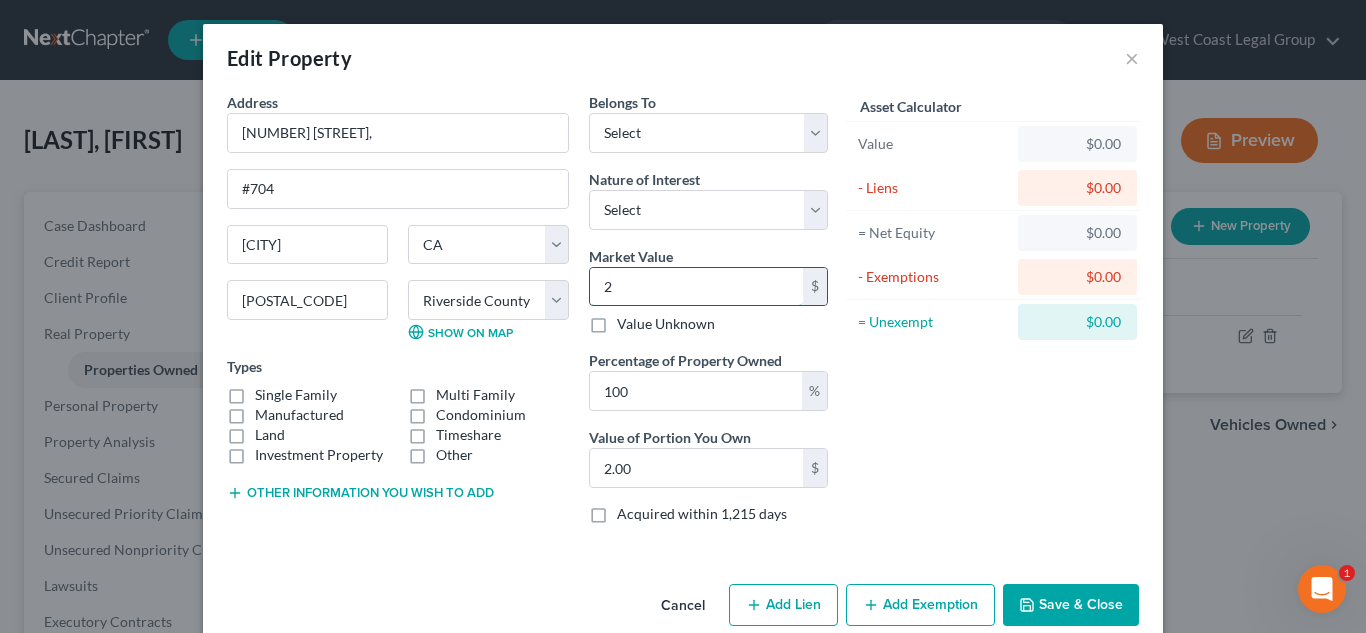 type on "20" 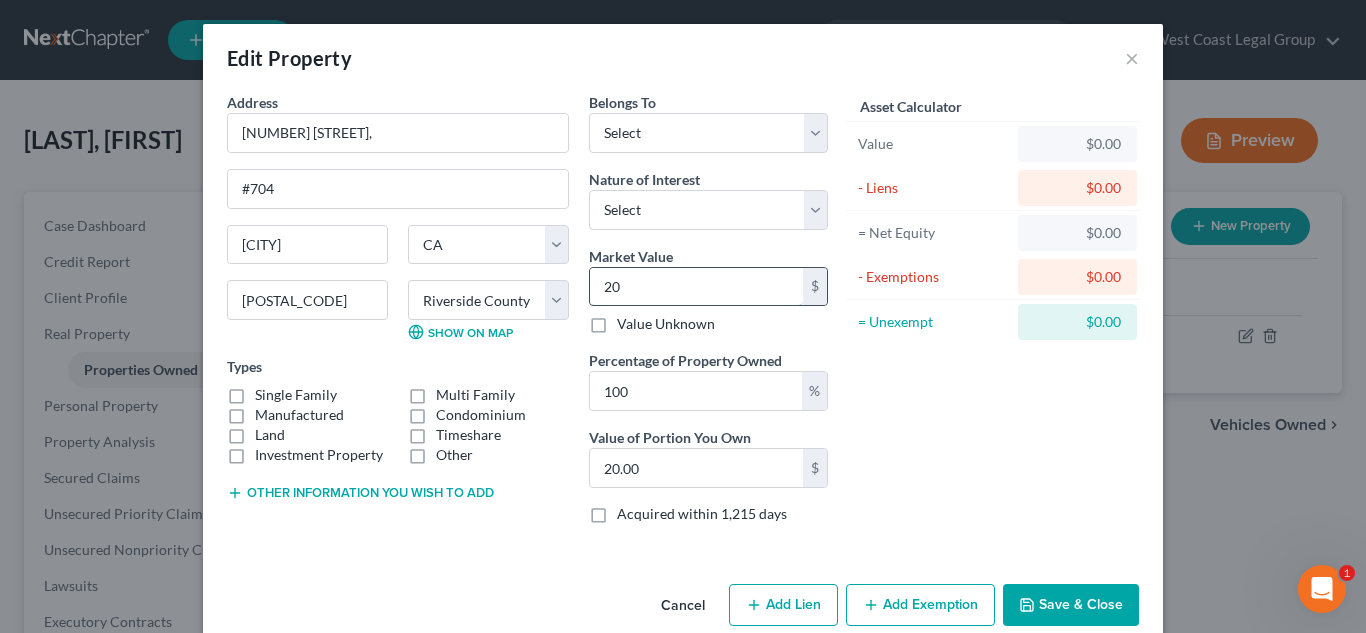 type on "206" 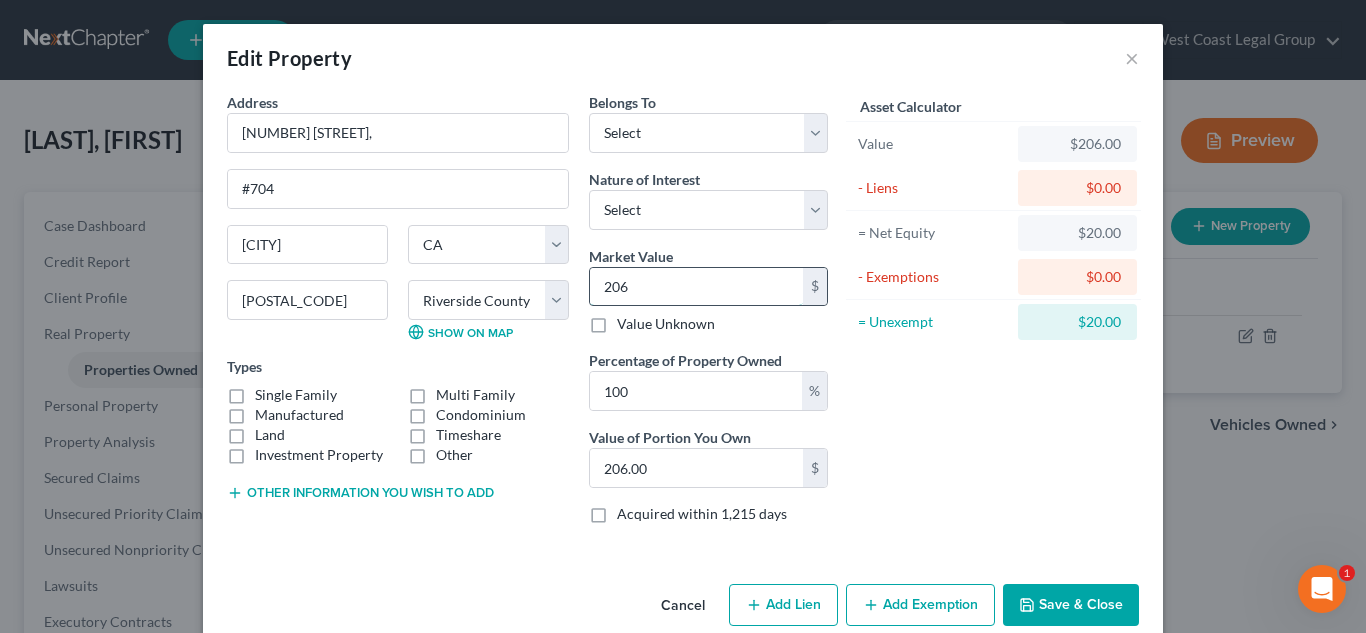 type on "2062" 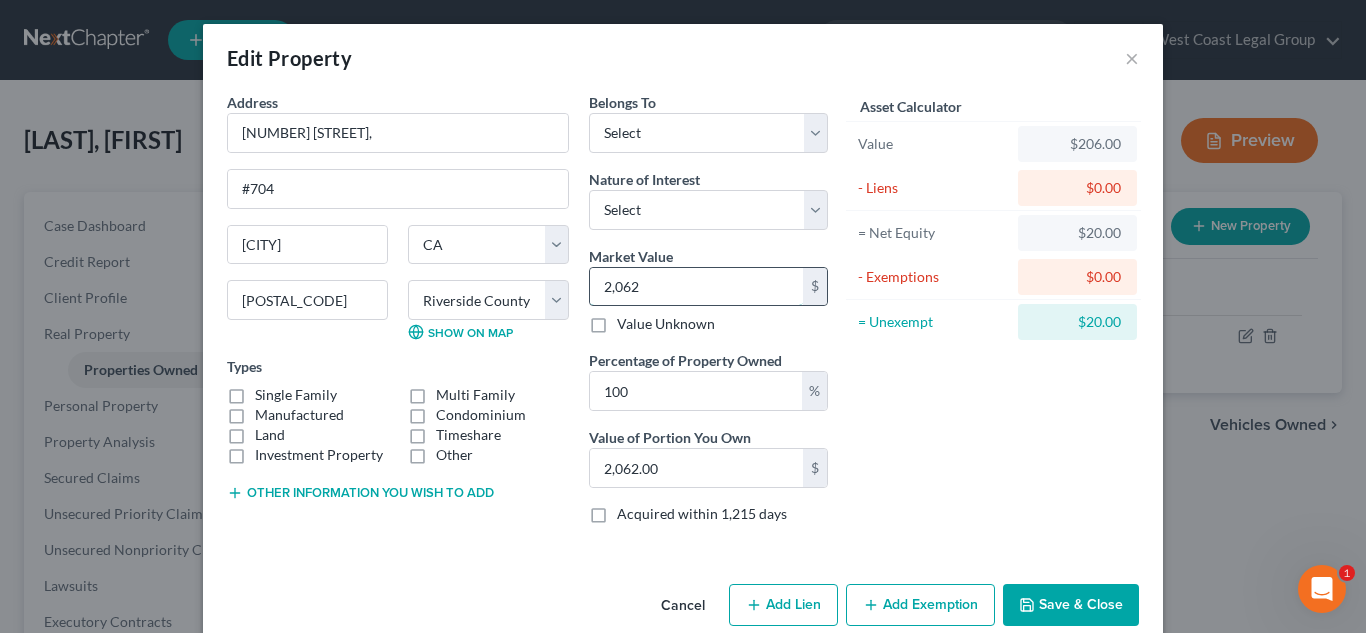 type on "2,0622" 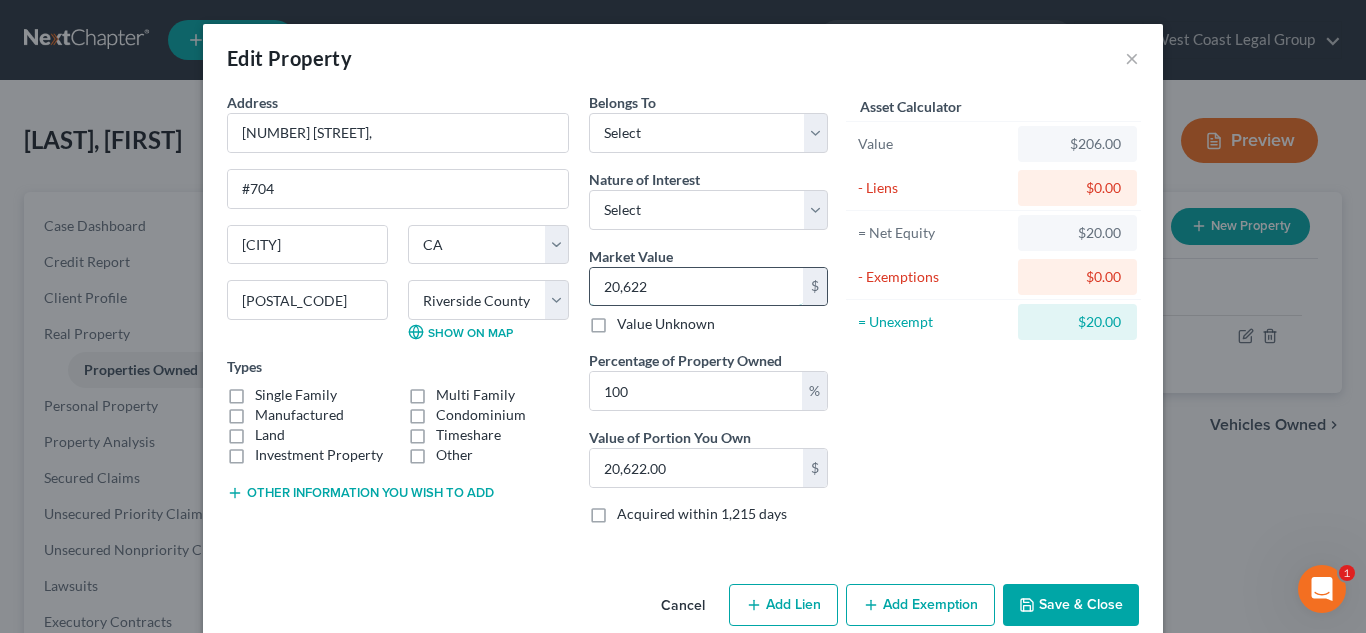 type on "[NUMBER]" 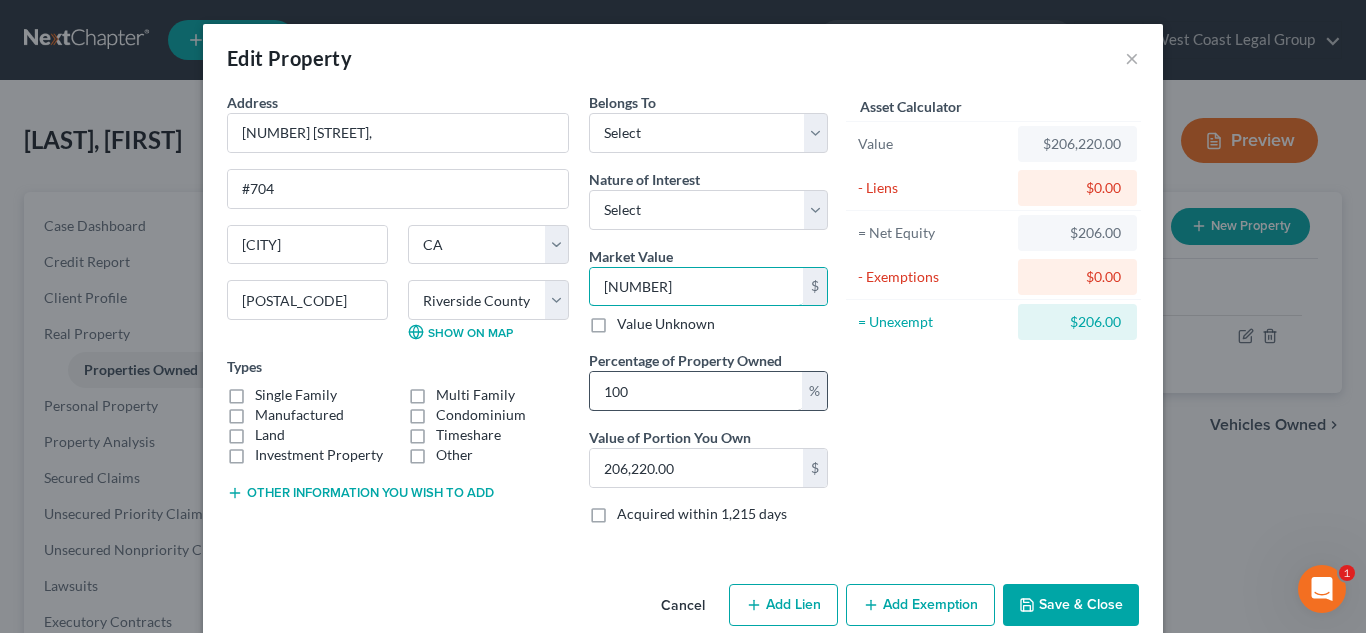 type on "[NUMBER]" 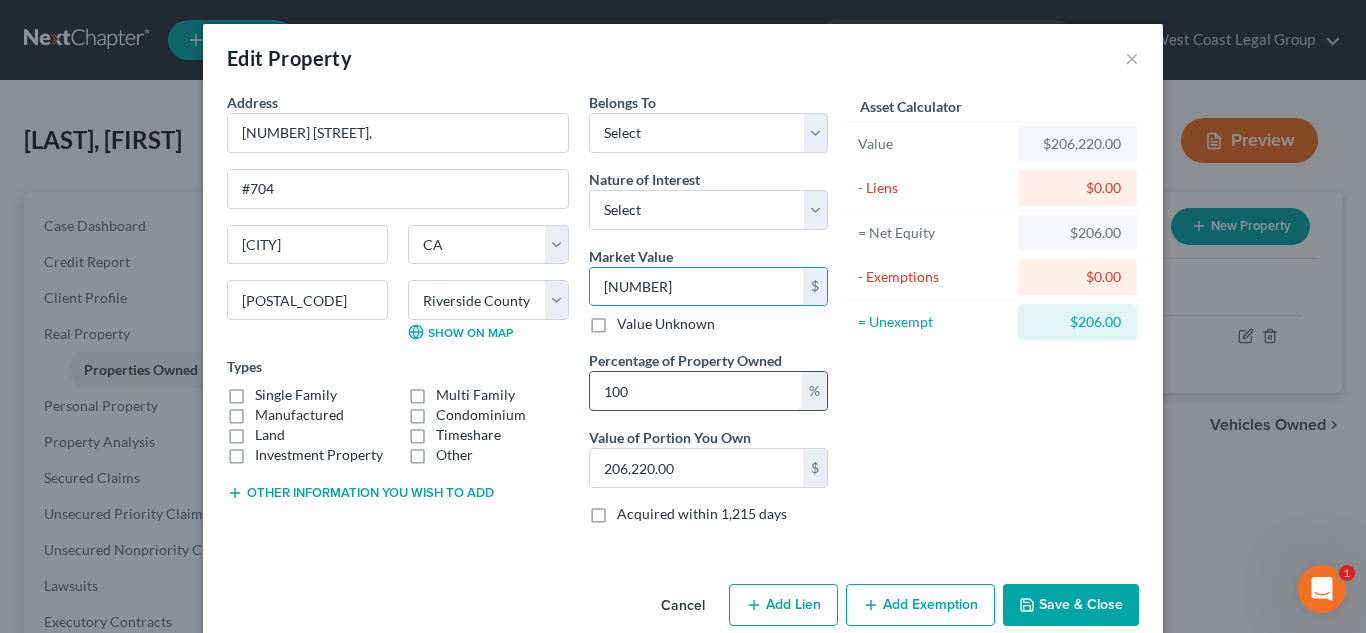 click on "100" at bounding box center (696, 391) 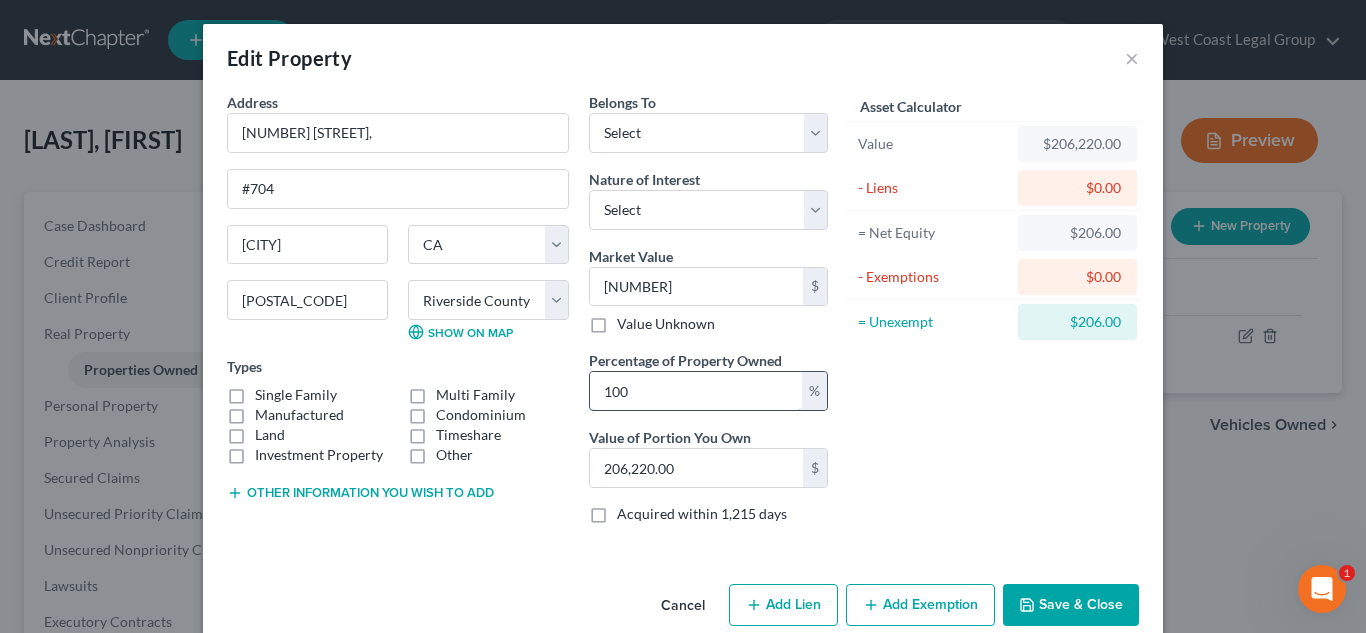 click on "100" at bounding box center (696, 391) 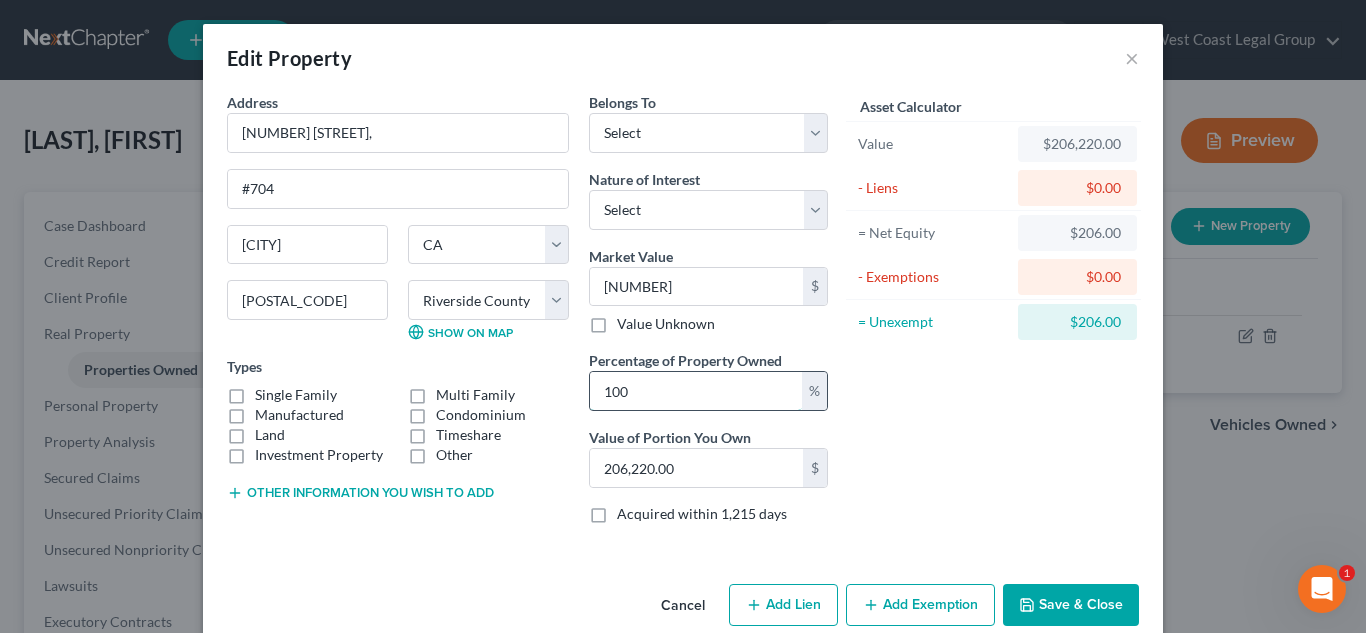 type on "5" 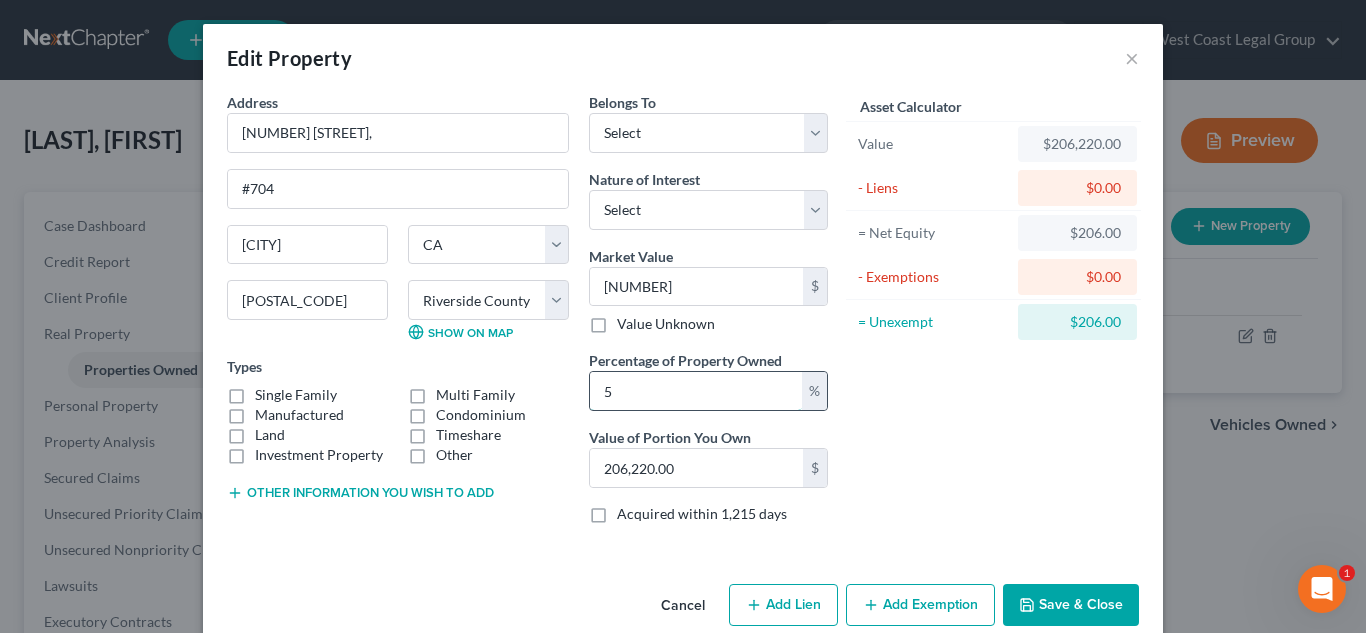 type on "10,311.00" 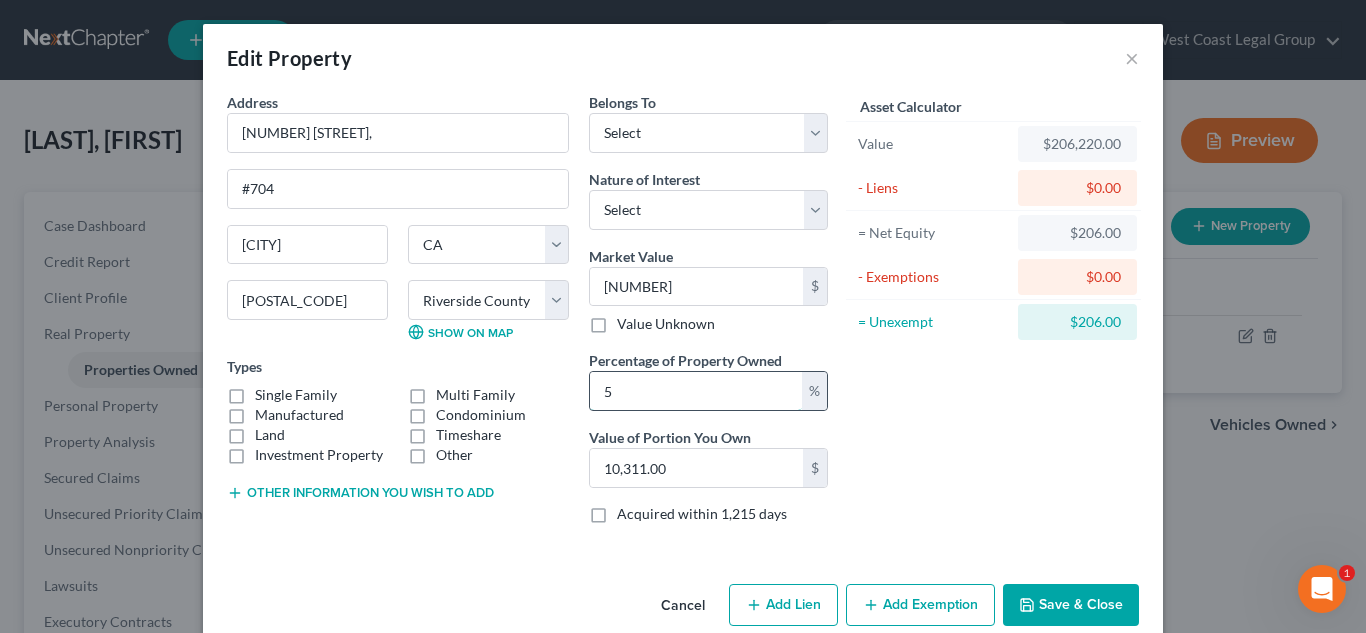 type on "50" 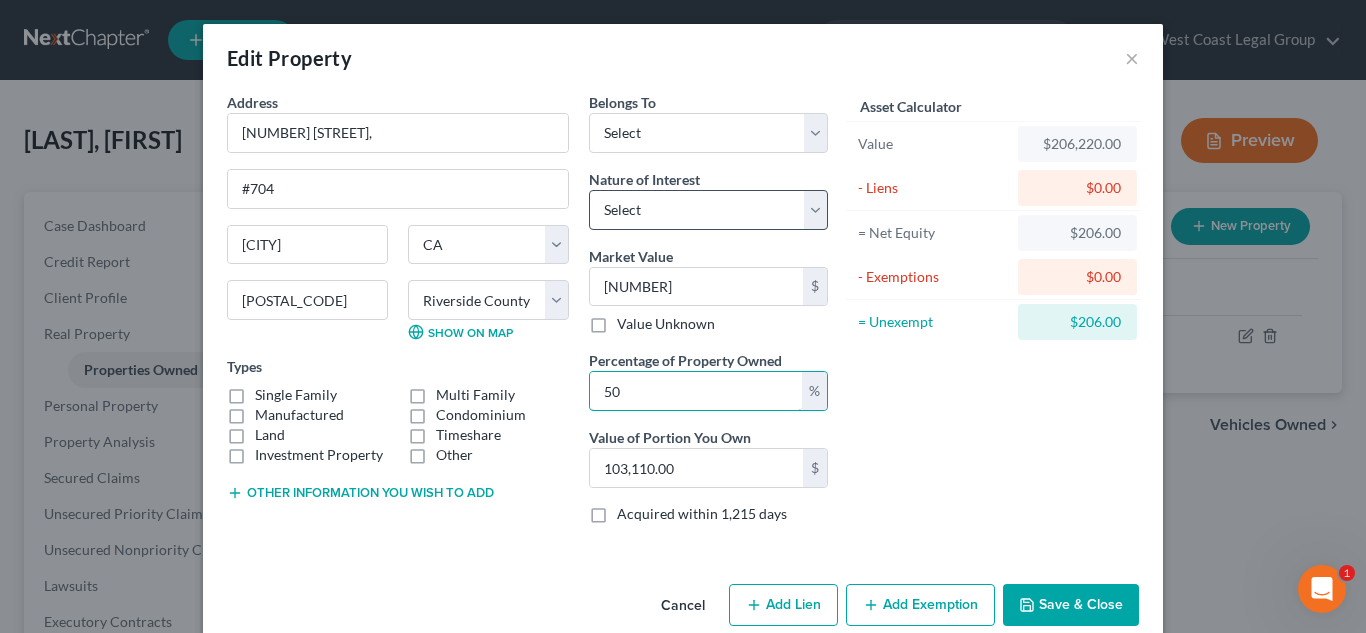 type on "50" 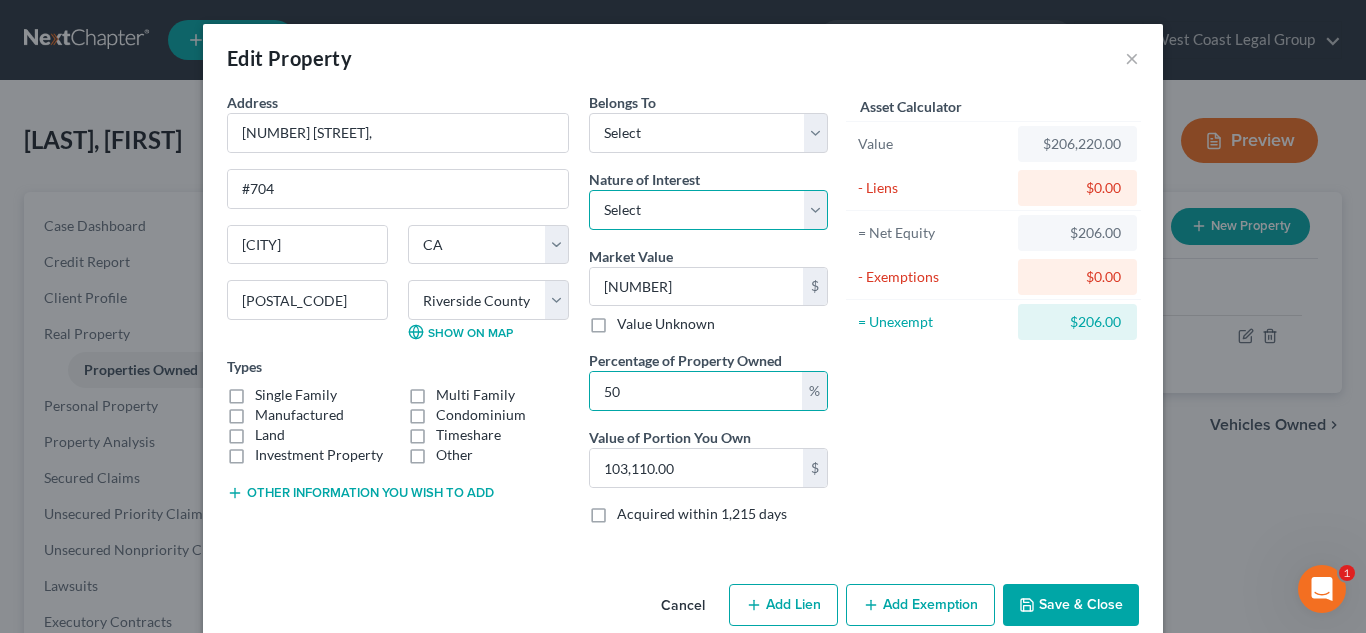 click on "Select Fee Simple Joint Tenant Life Estate Equitable Interest Future Interest Tenancy By The Entireties Tenants In Common Other" at bounding box center (708, 210) 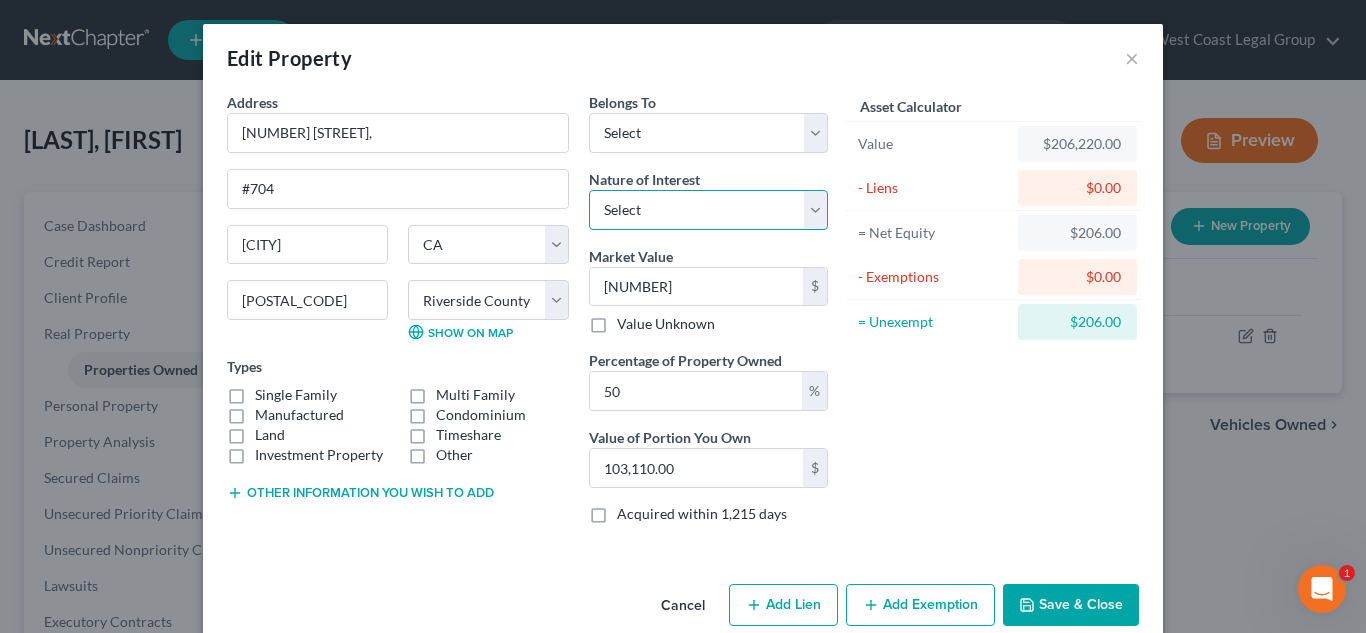 select on "1" 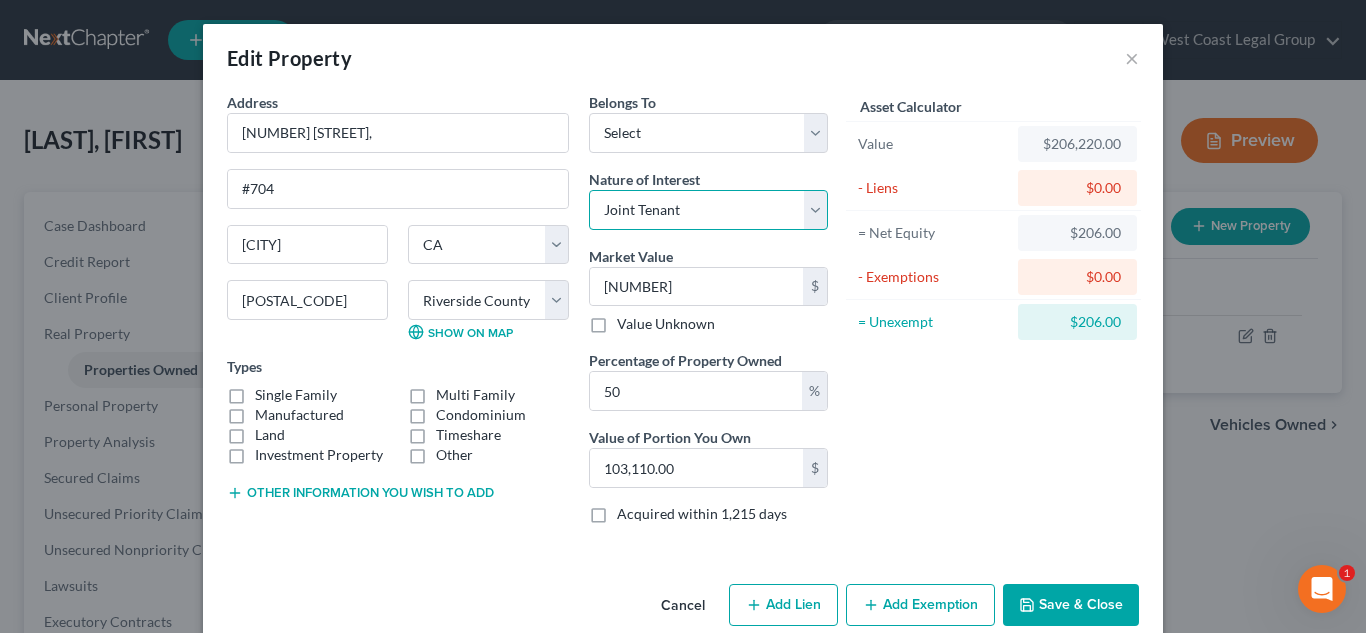 click on "Select Fee Simple Joint Tenant Life Estate Equitable Interest Future Interest Tenancy By The Entireties Tenants In Common Other" at bounding box center (708, 210) 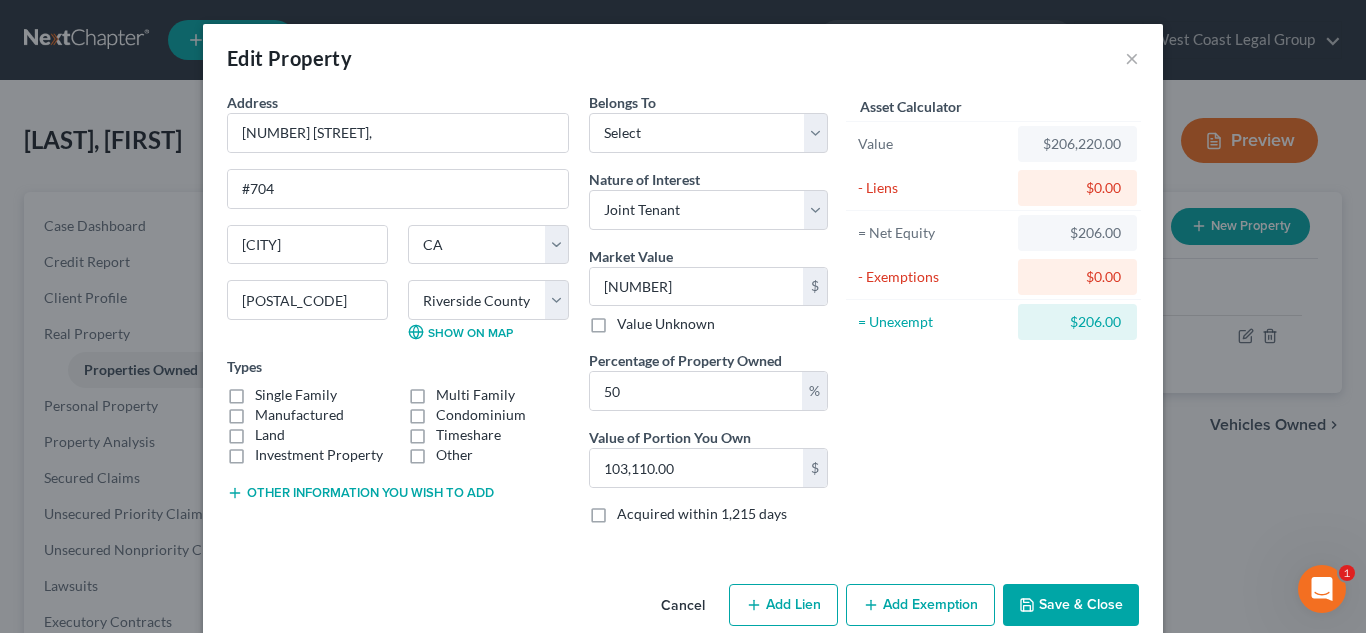 click on "Manufactured" at bounding box center (299, 415) 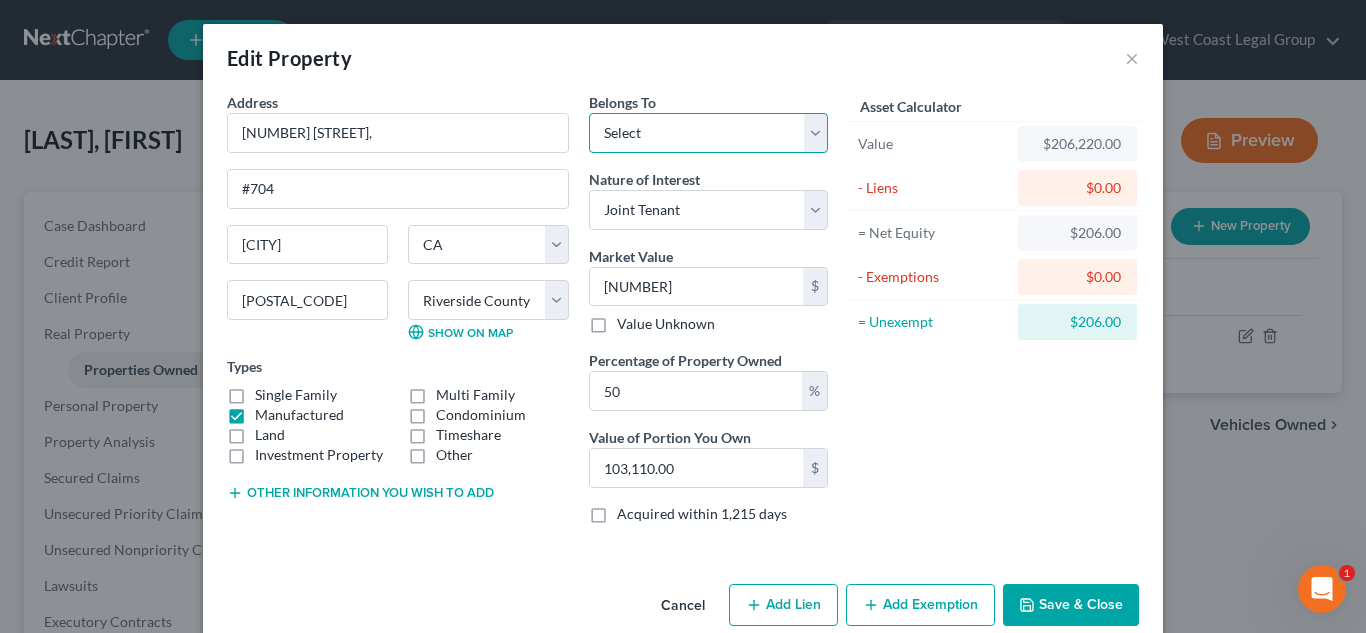 click on "Select Debtor 1 Only Debtor 2 Only Debtor 1 And Debtor 2 Only At Least One Of The Debtors And Another Community Property" at bounding box center (708, 133) 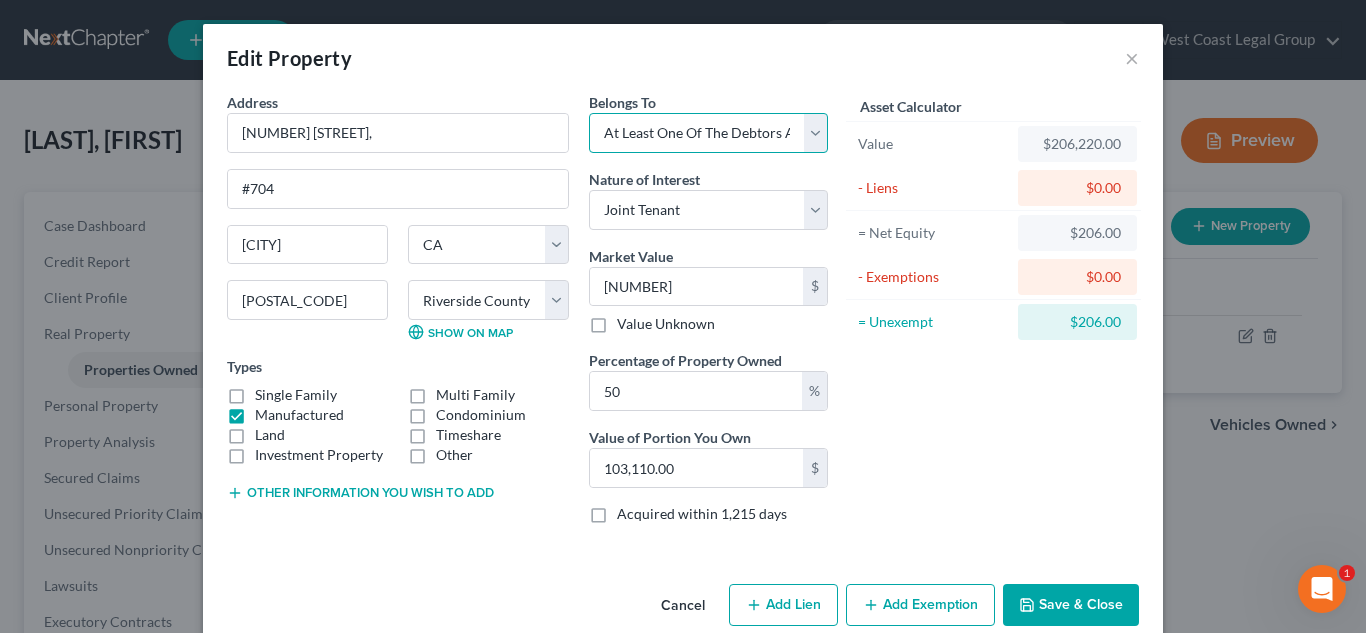 click on "Select Debtor 1 Only Debtor 2 Only Debtor 1 And Debtor 2 Only At Least One Of The Debtors And Another Community Property" at bounding box center [708, 133] 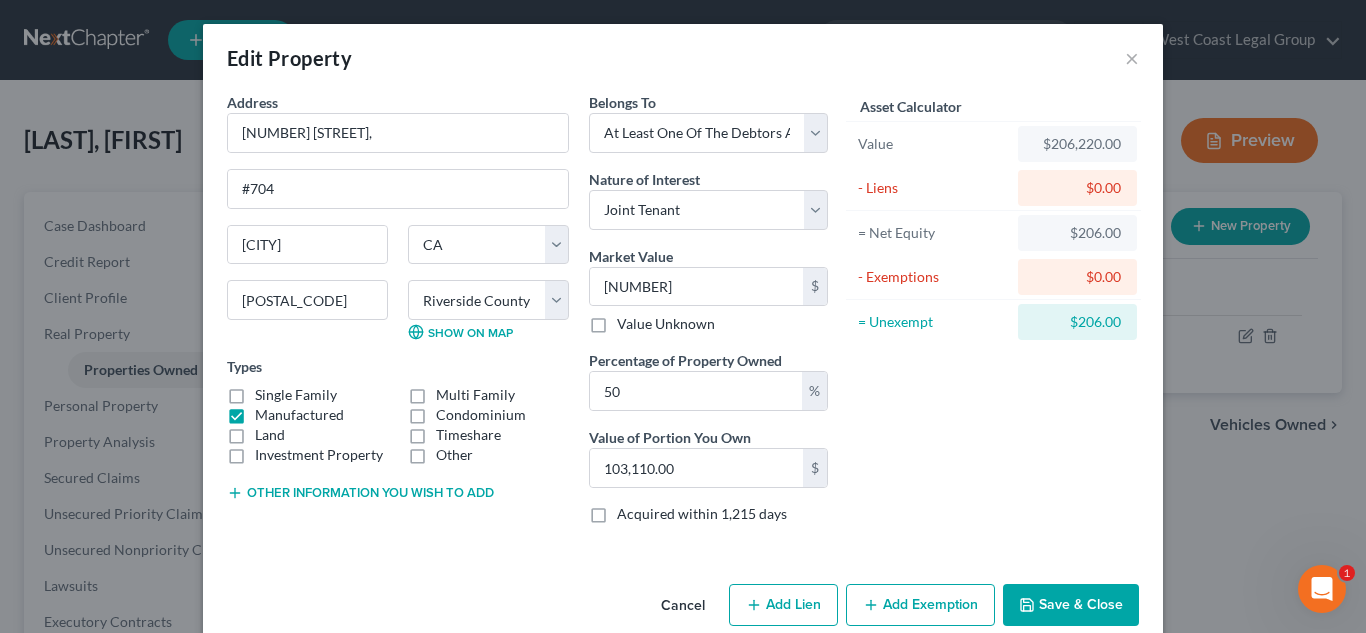 click on "Save & Close" at bounding box center (1071, 605) 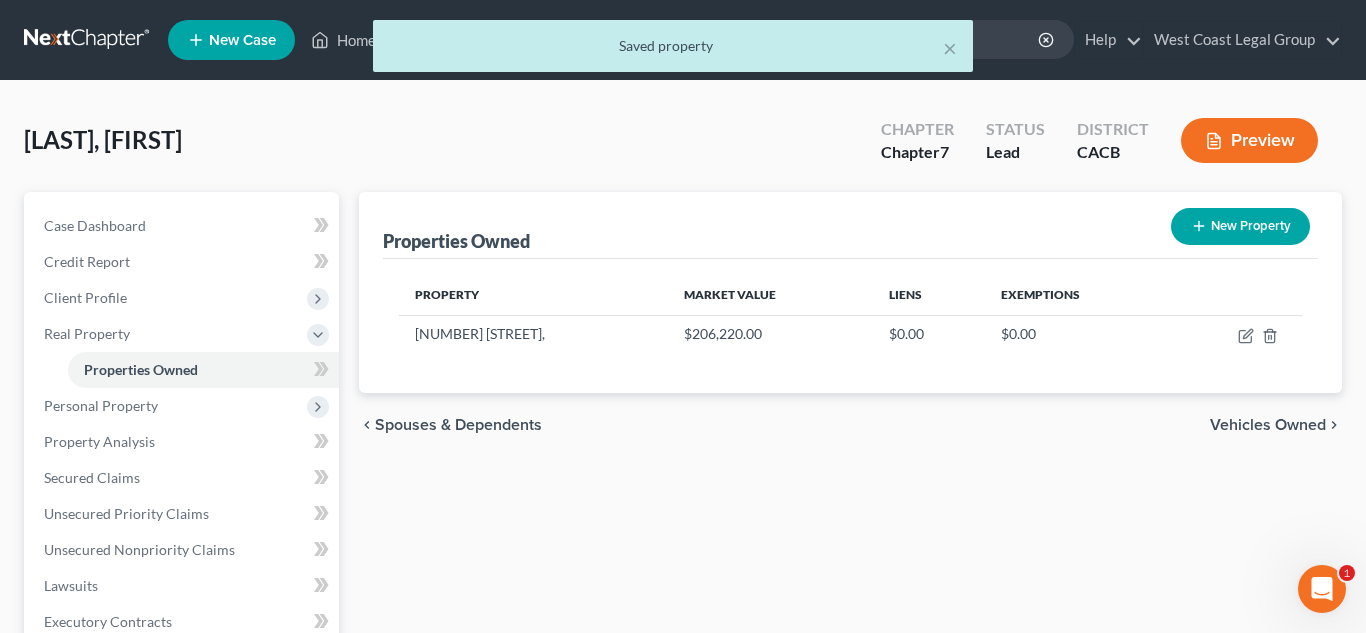 click on "×                     Saved property" at bounding box center [673, 51] 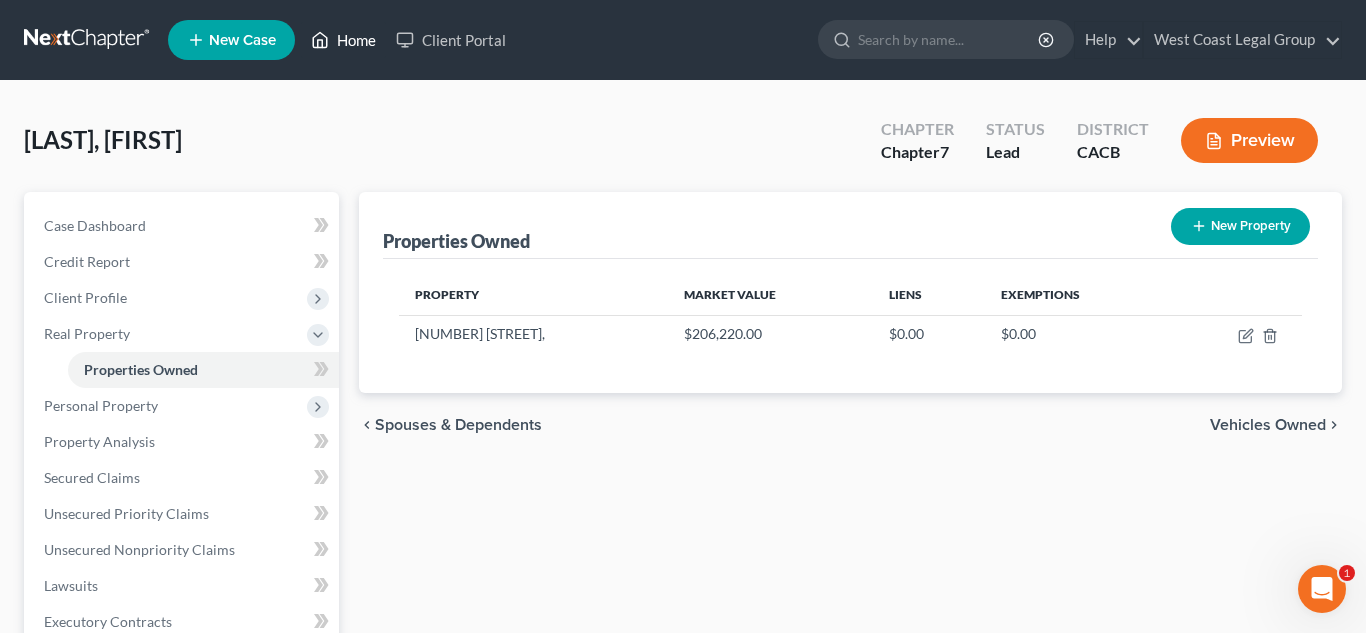 click on "Home" at bounding box center (343, 40) 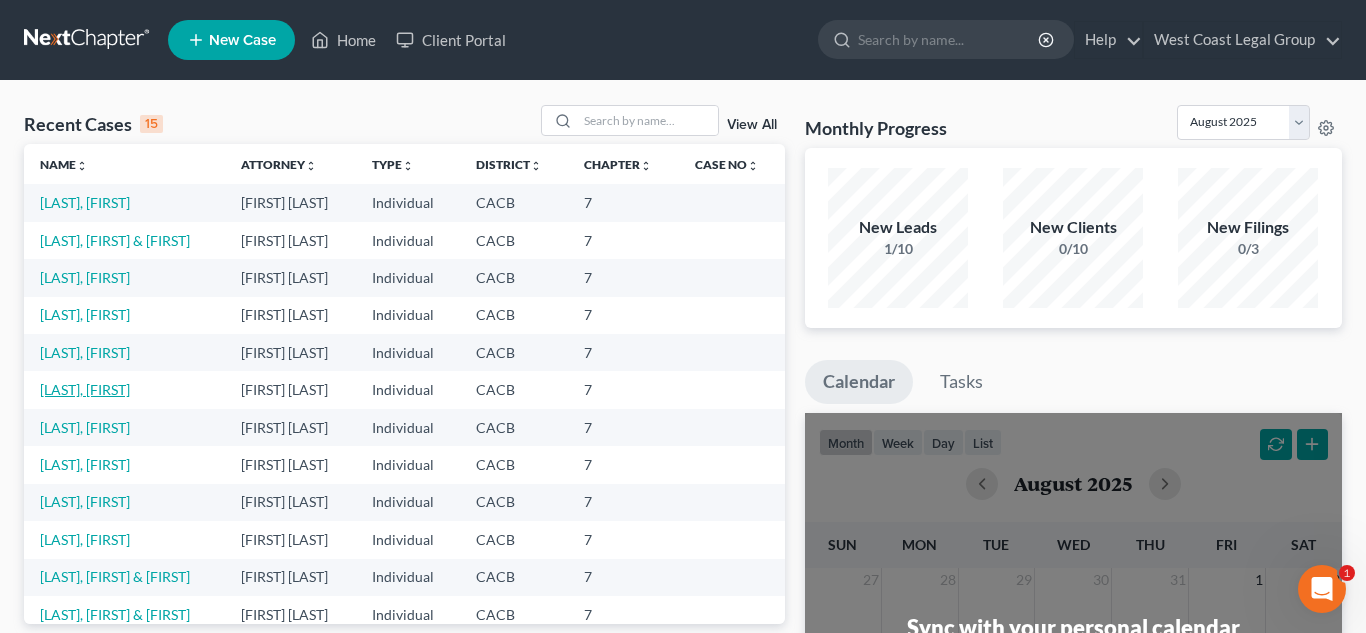 click on "[LAST], [FIRST]" at bounding box center (85, 389) 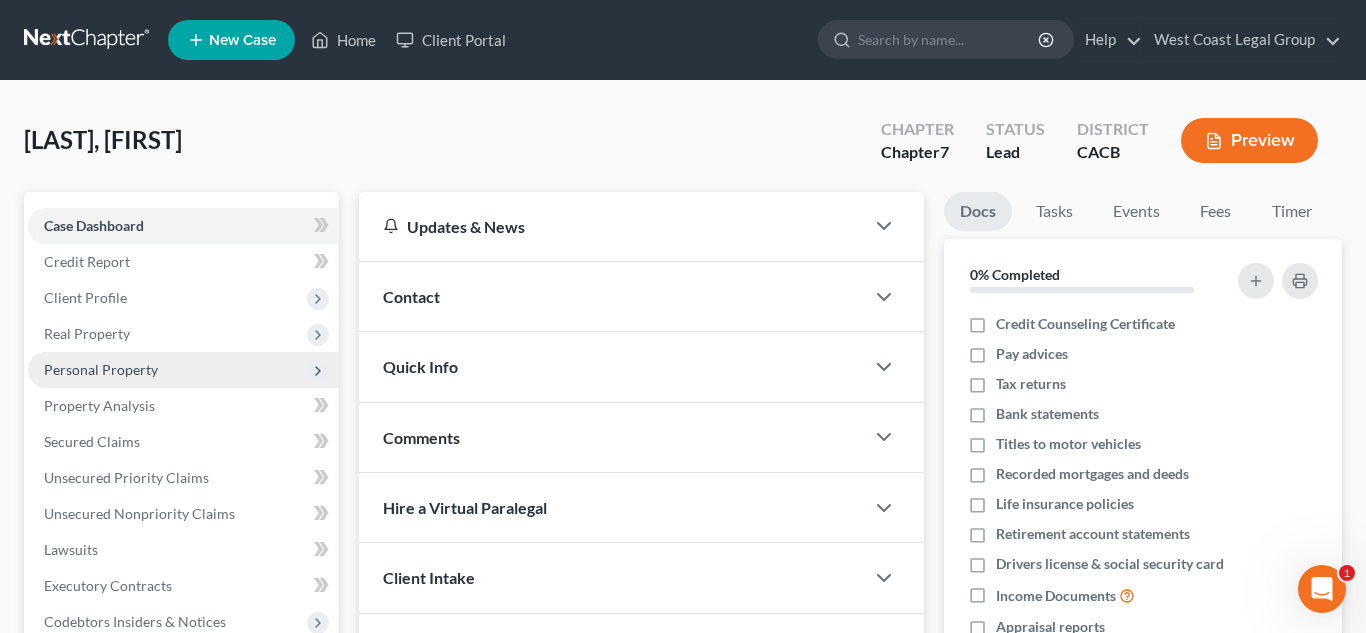 click on "Personal Property" at bounding box center (101, 369) 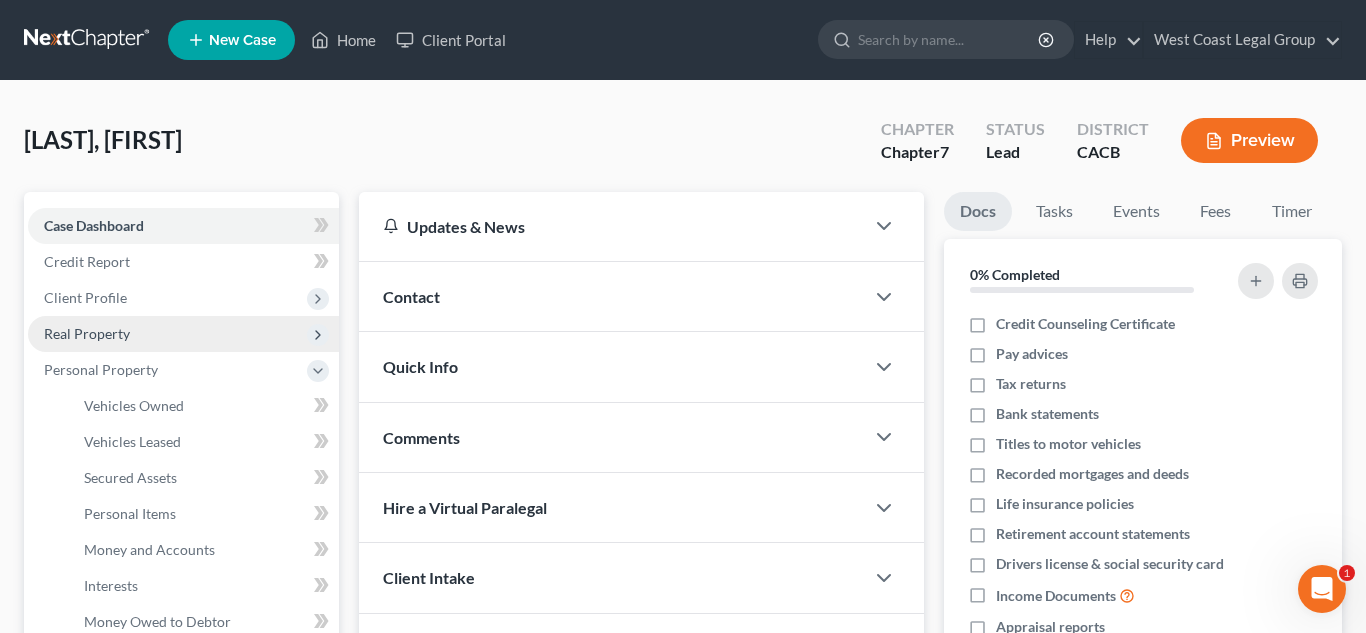 click on "Real Property" at bounding box center (87, 333) 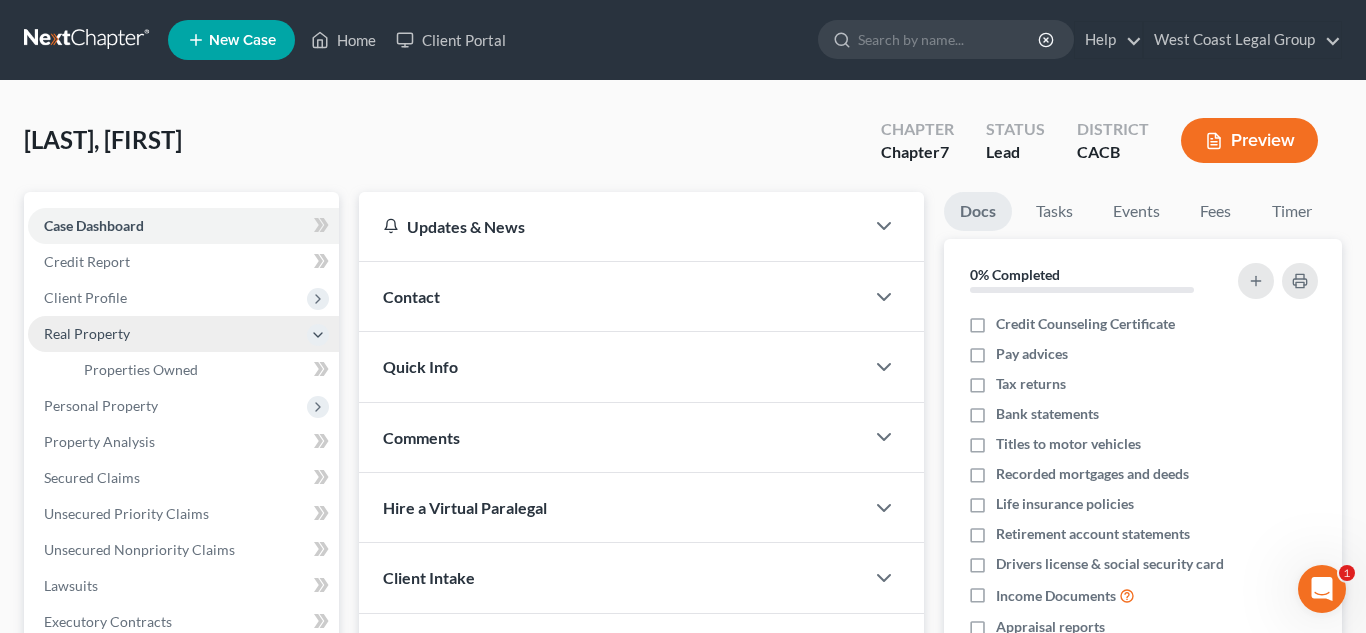 click on "Real Property" at bounding box center (87, 333) 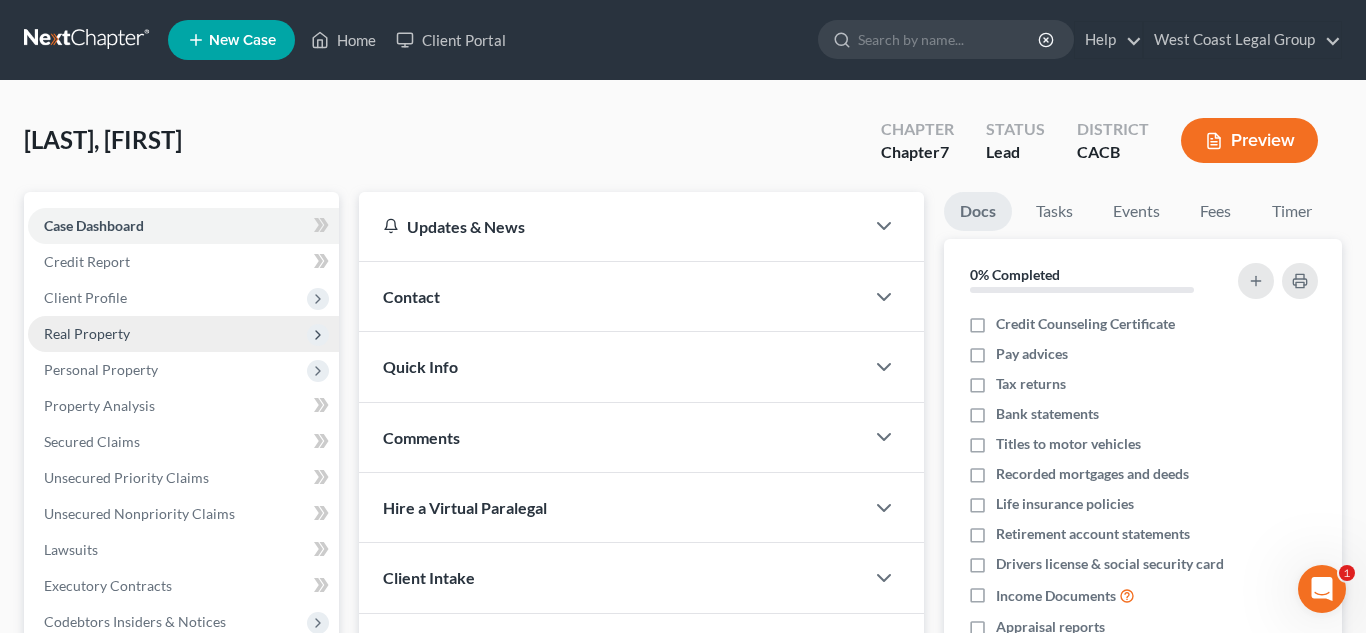 click on "Real Property" at bounding box center (87, 333) 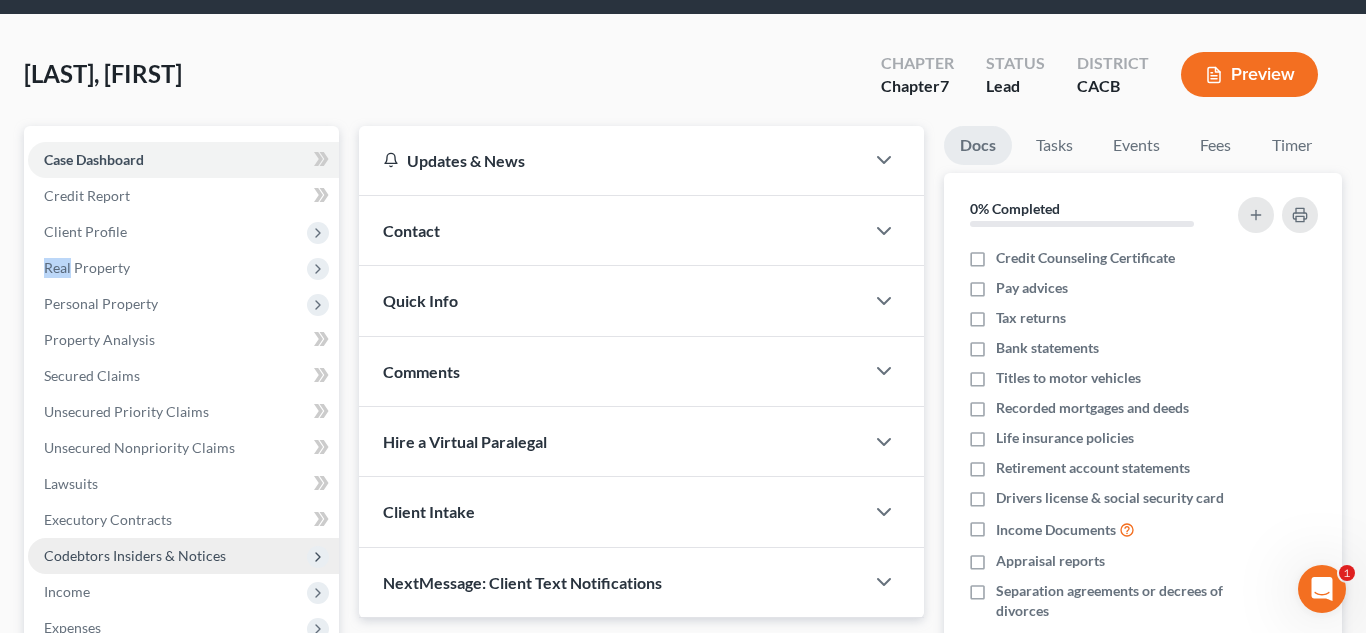 scroll, scrollTop: 52, scrollLeft: 0, axis: vertical 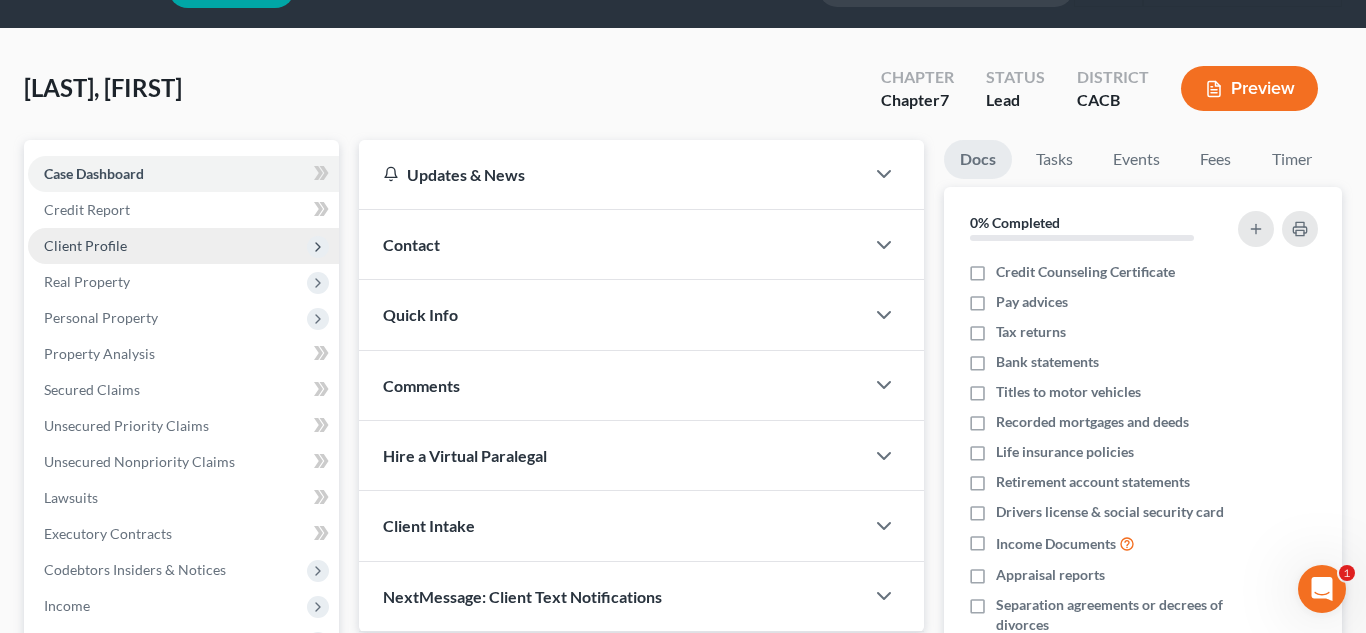 click on "Client Profile" at bounding box center [85, 245] 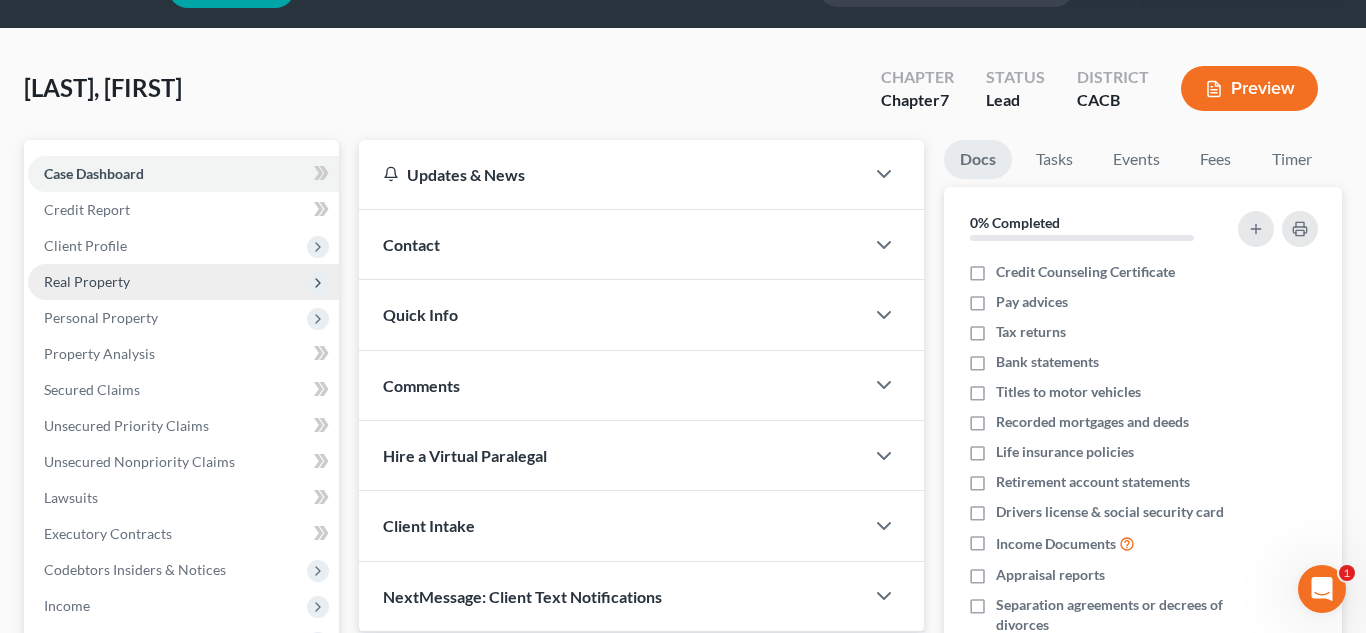 click on "Real Property" at bounding box center (183, 282) 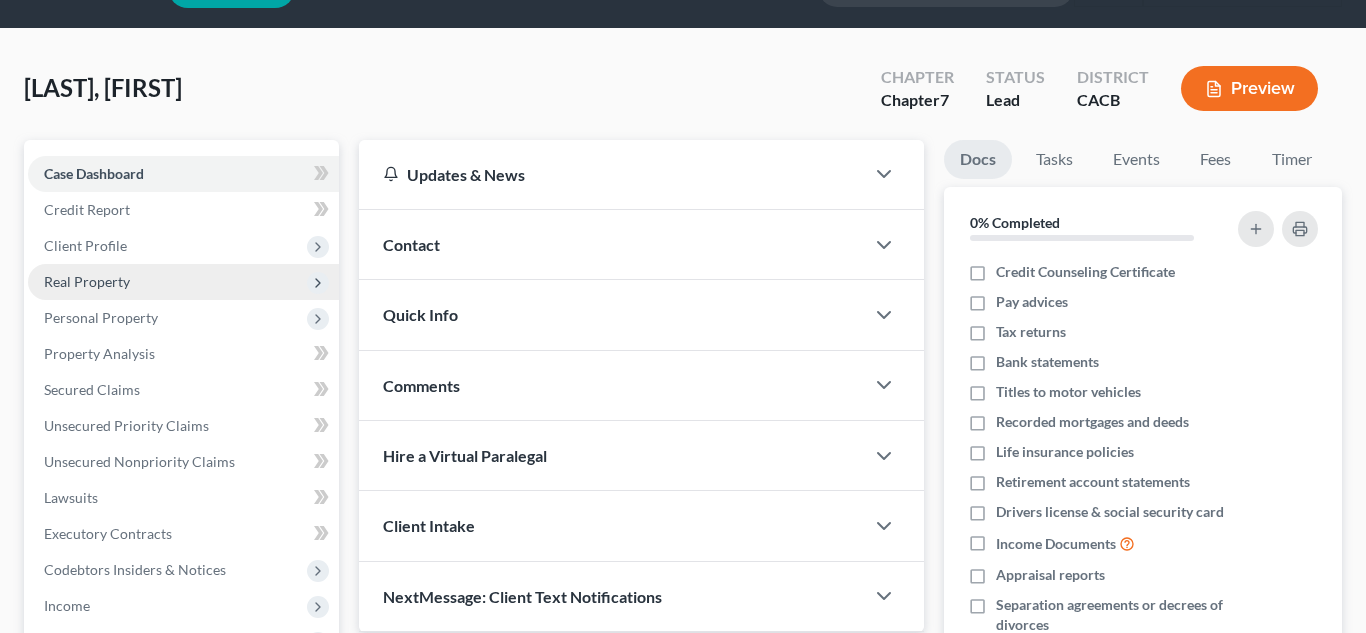 scroll, scrollTop: 52, scrollLeft: 0, axis: vertical 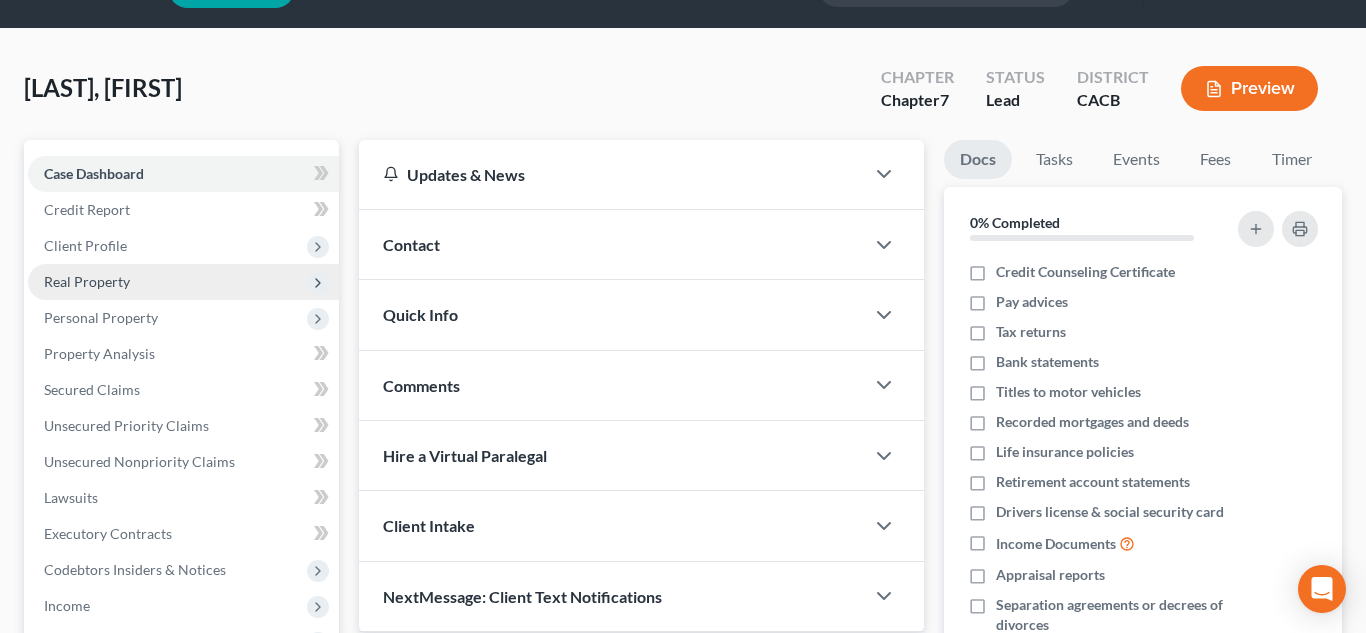 click on "Real Property" at bounding box center [87, 281] 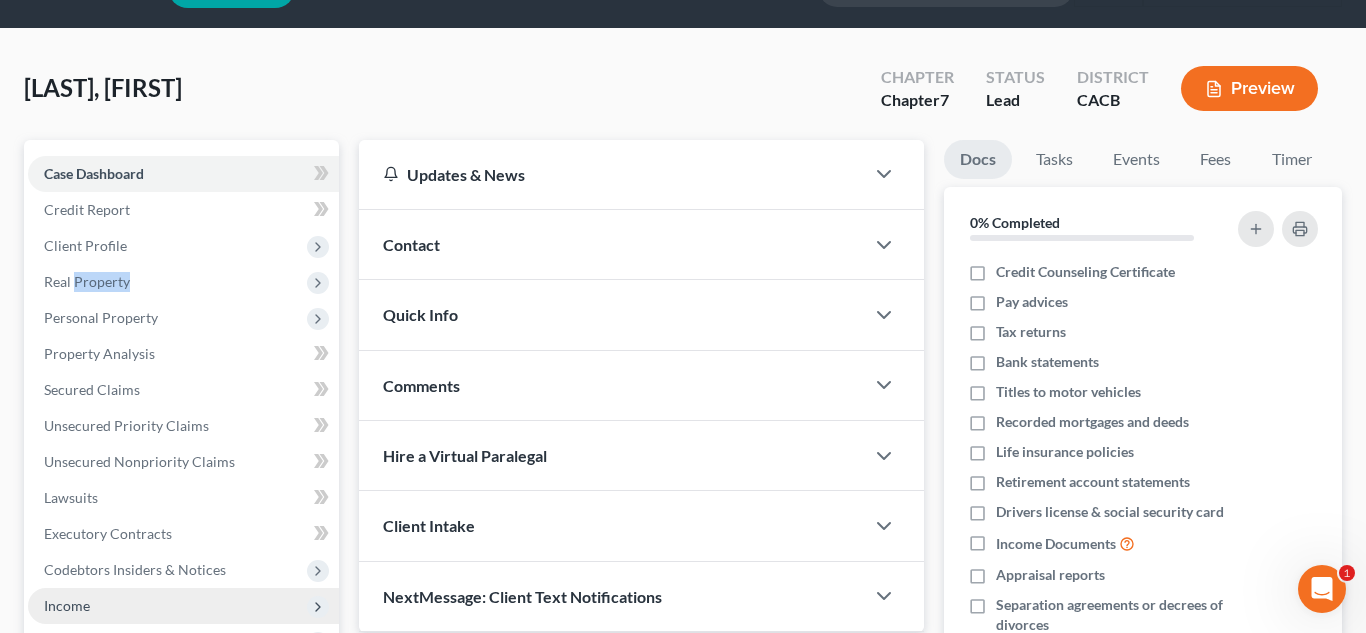 scroll, scrollTop: 0, scrollLeft: 0, axis: both 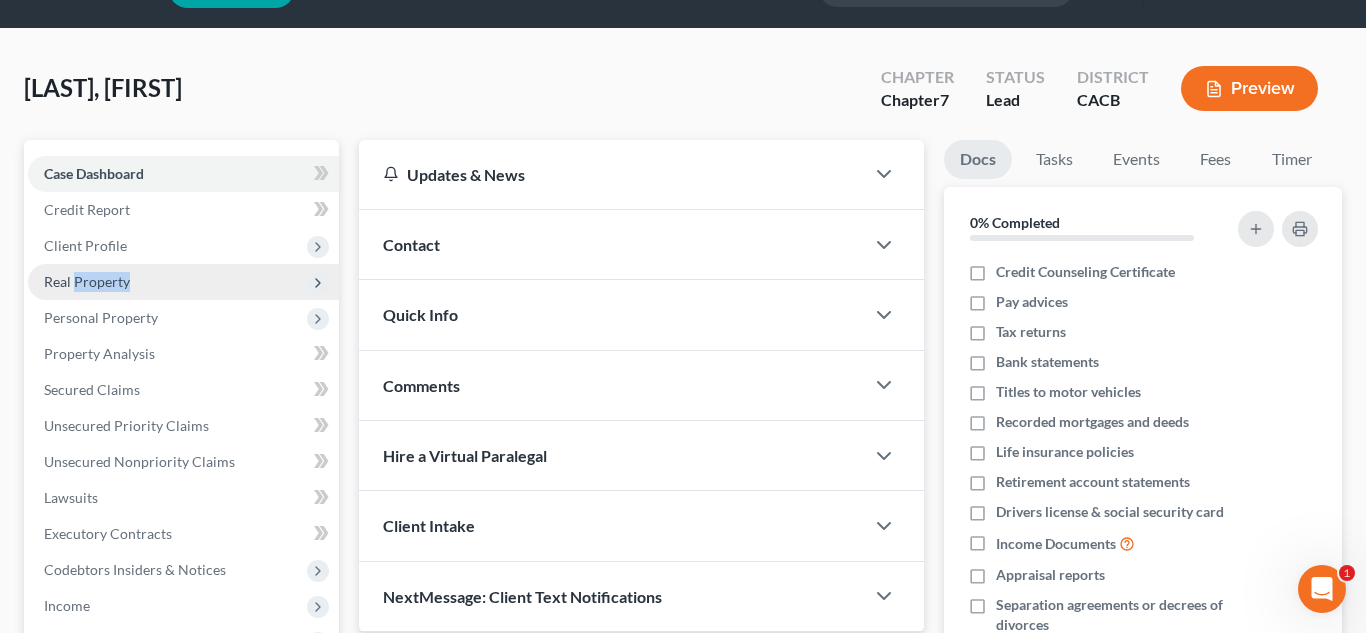 click on "Real Property" at bounding box center (87, 281) 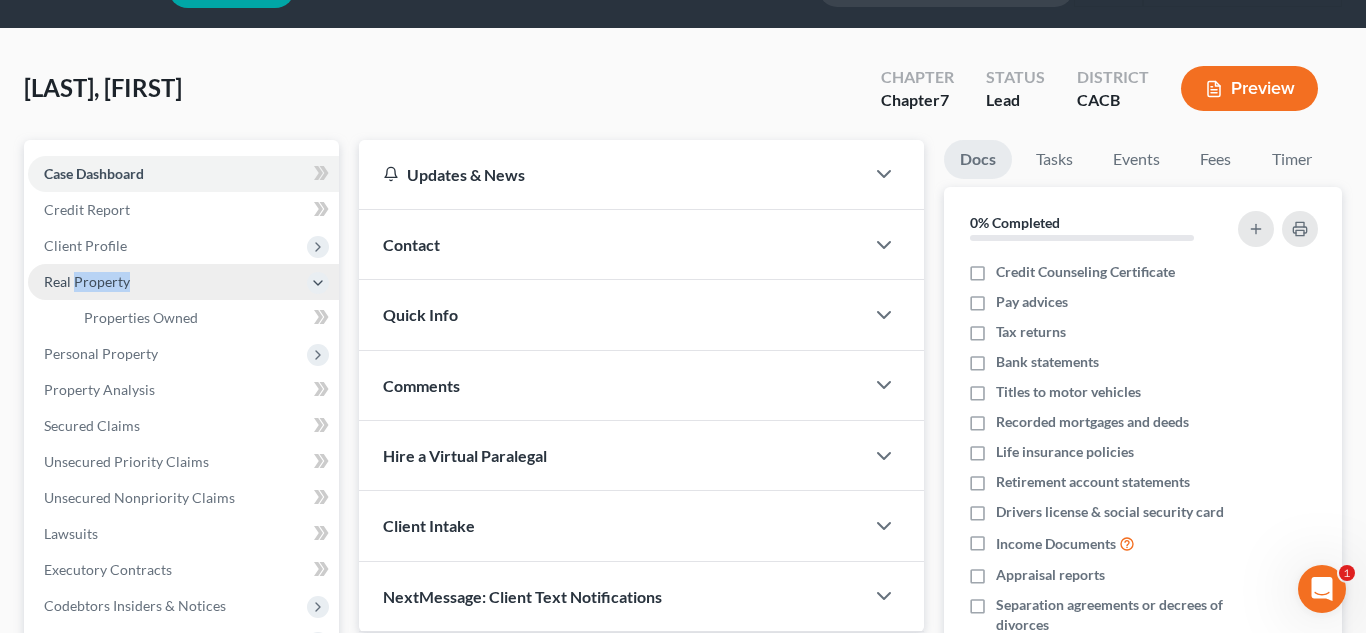 click on "Real Property" at bounding box center (87, 281) 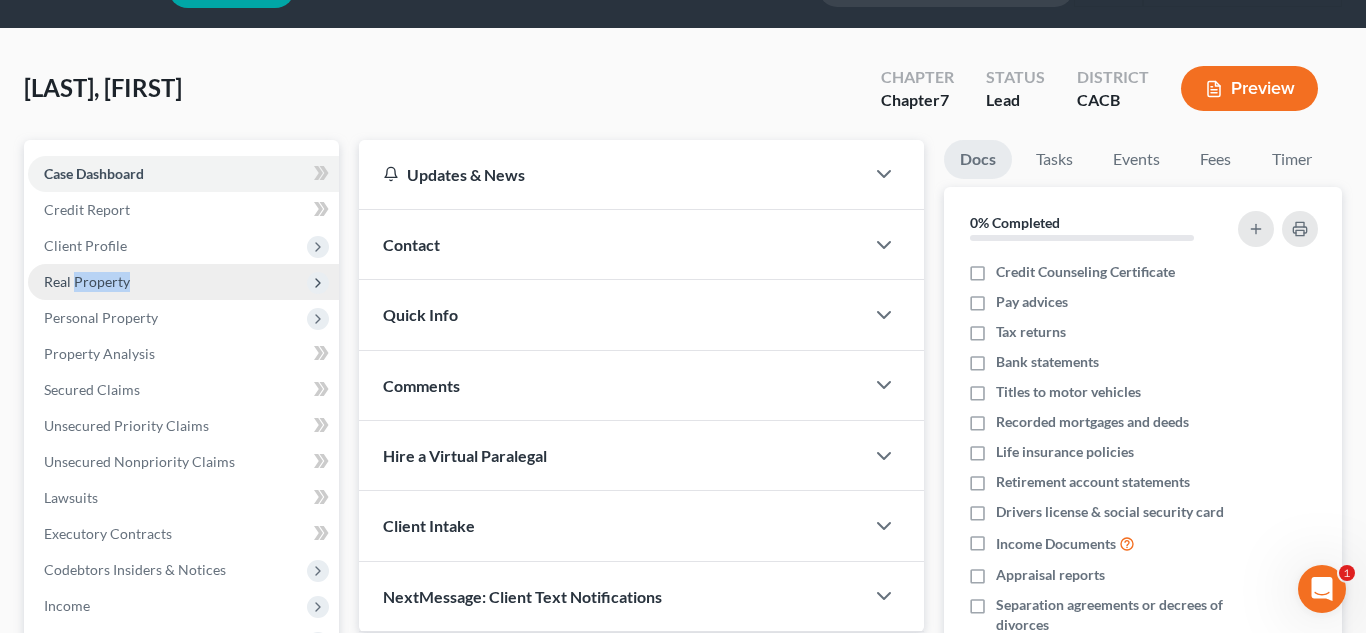 click on "Real Property" at bounding box center [87, 281] 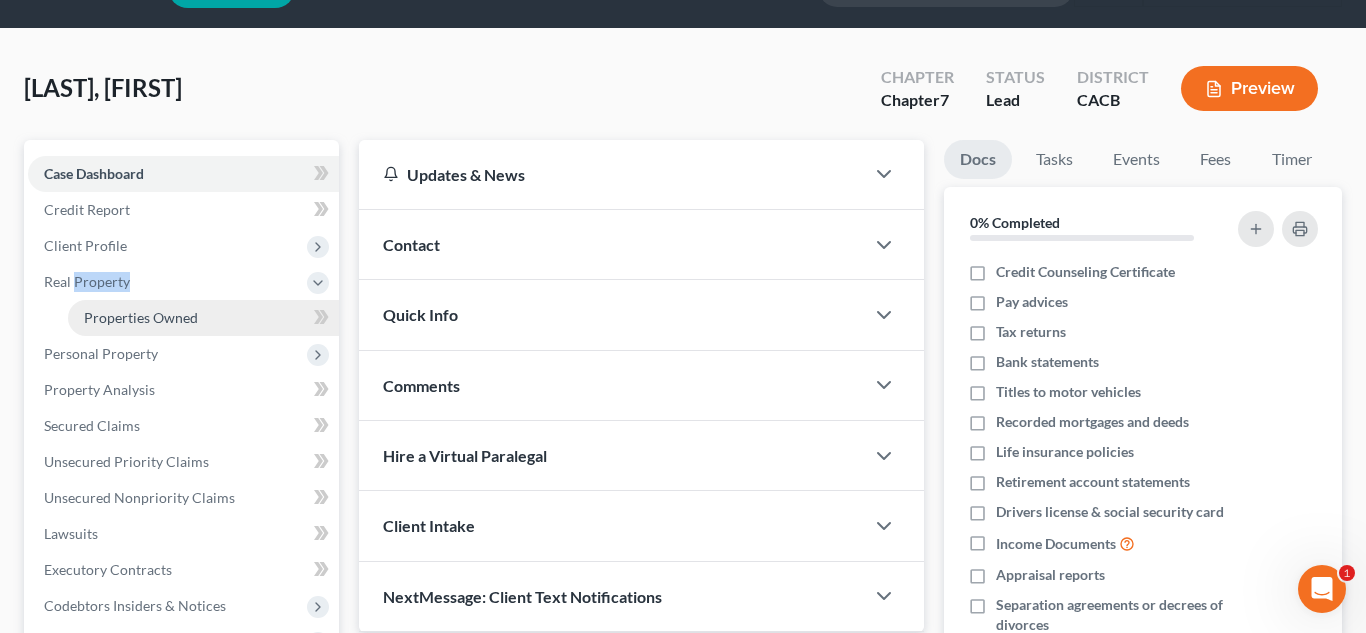 click on "Properties Owned" at bounding box center (141, 317) 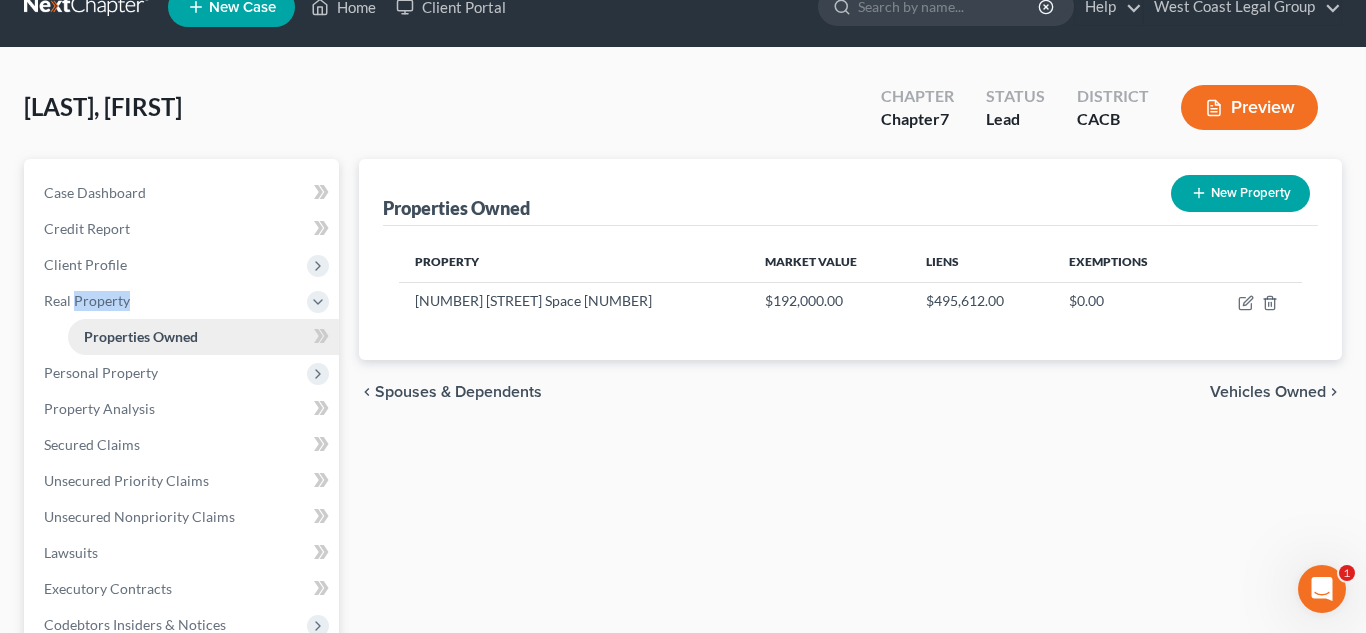 scroll, scrollTop: 0, scrollLeft: 0, axis: both 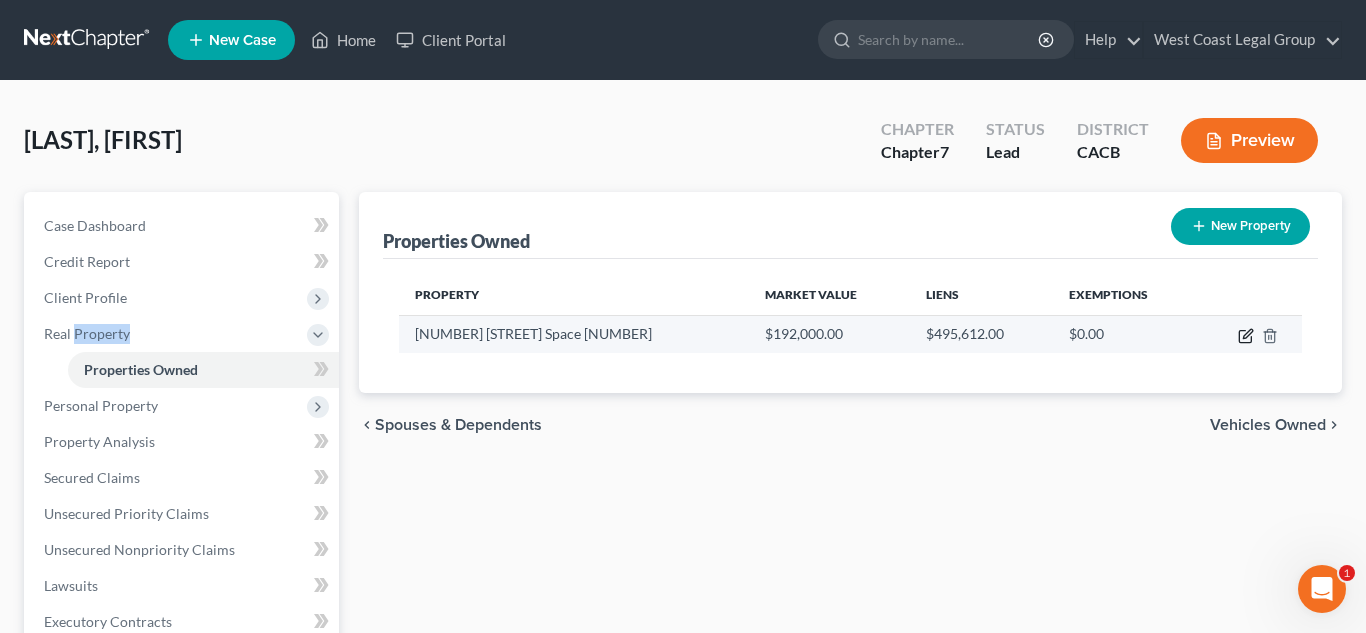 click 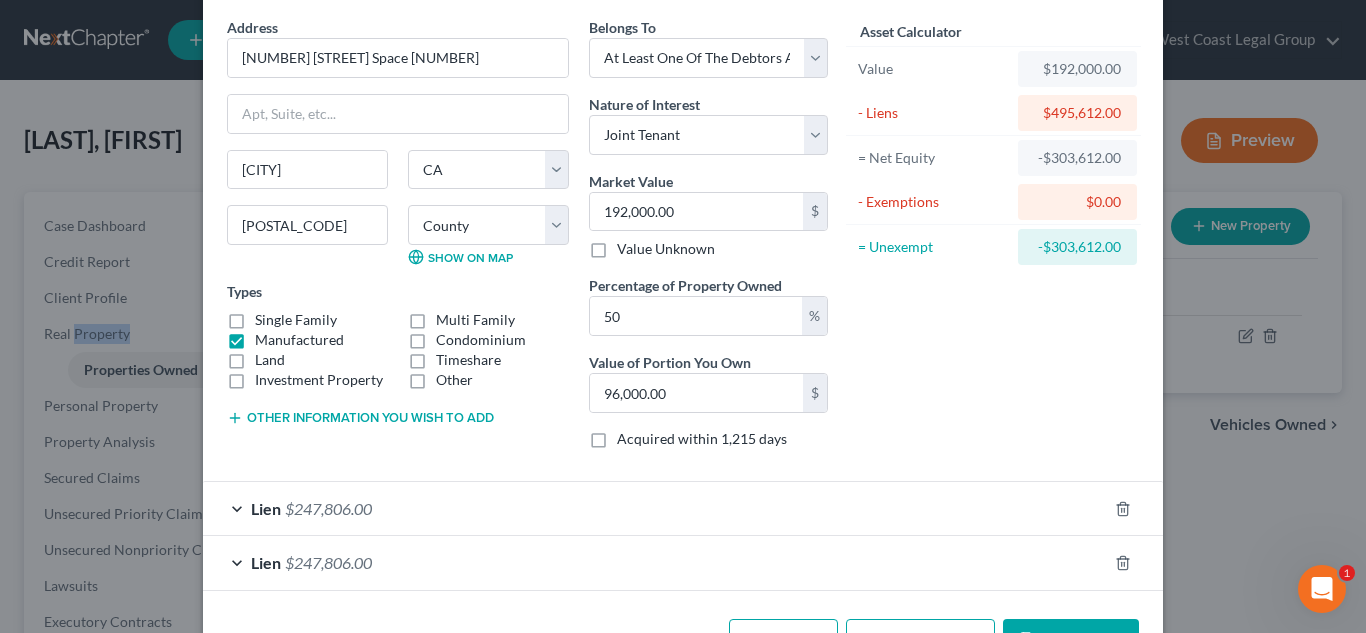 scroll, scrollTop: 142, scrollLeft: 0, axis: vertical 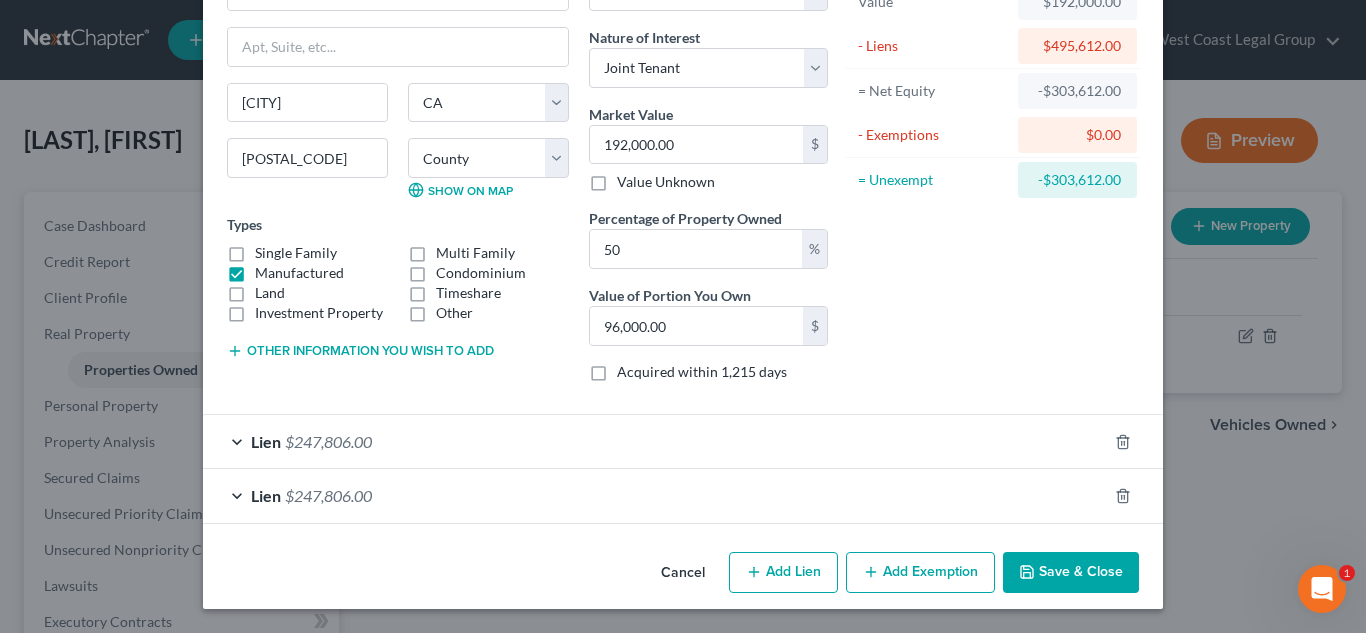 click on "Lien" at bounding box center [266, 441] 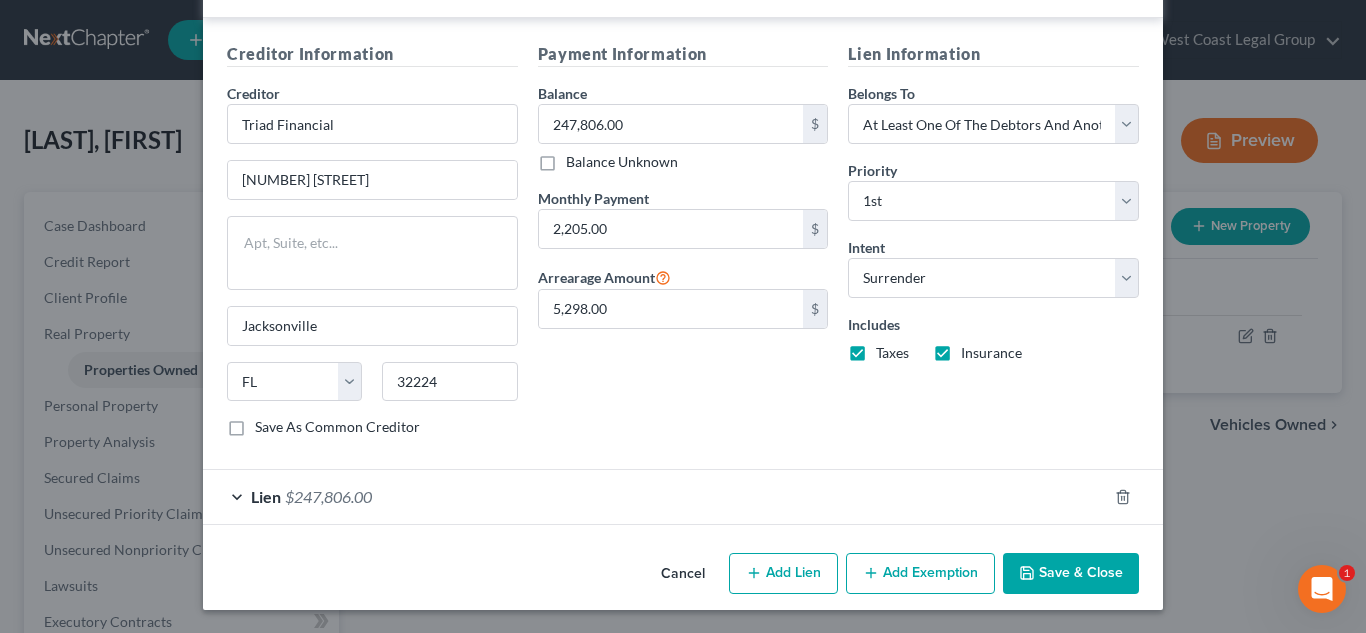 scroll, scrollTop: 594, scrollLeft: 0, axis: vertical 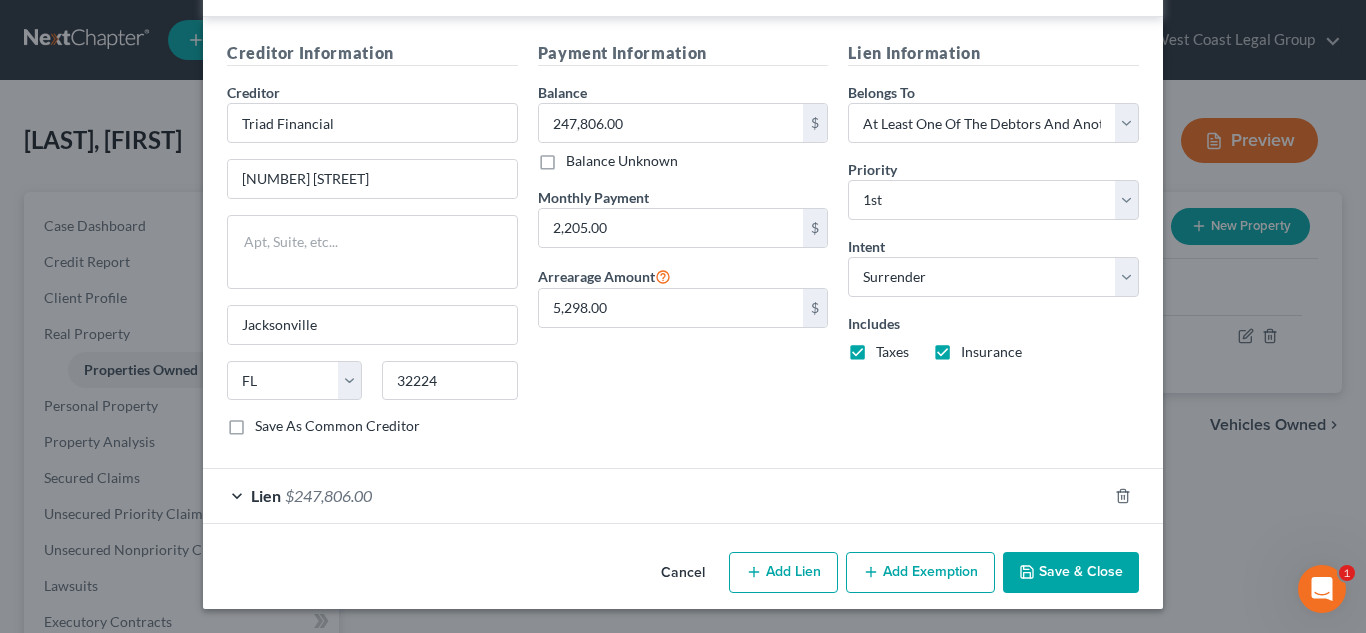 click on "Lien" at bounding box center (266, 495) 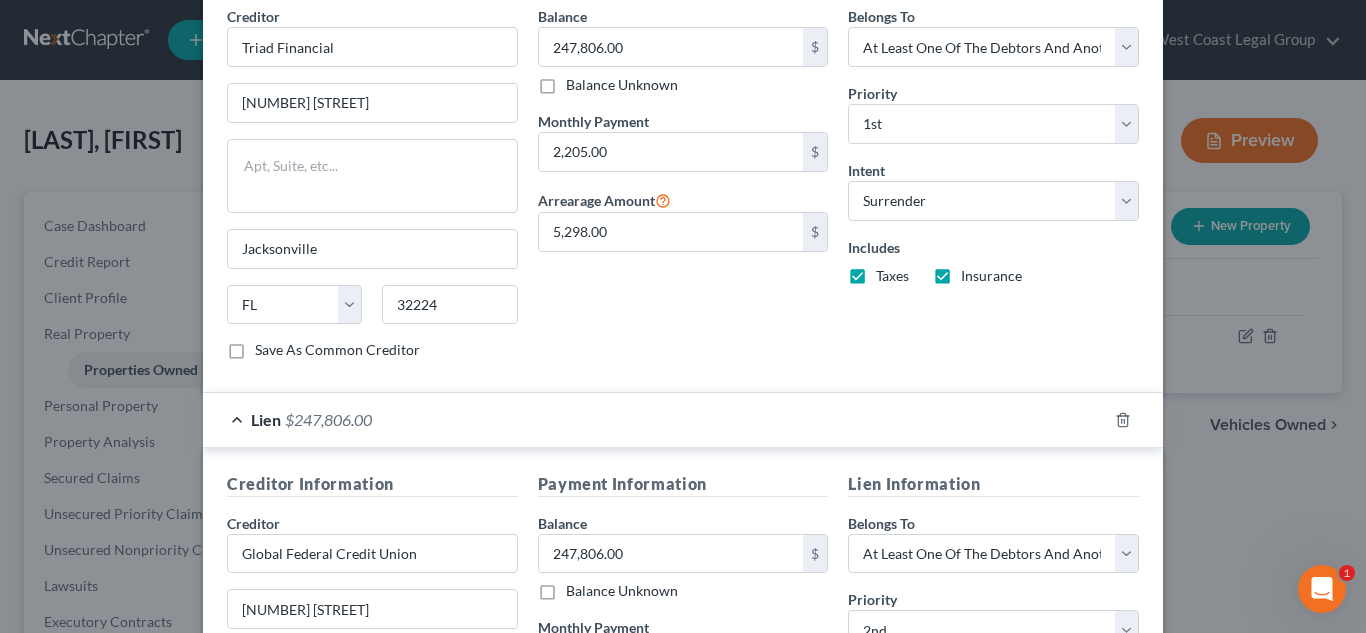 scroll, scrollTop: 552, scrollLeft: 0, axis: vertical 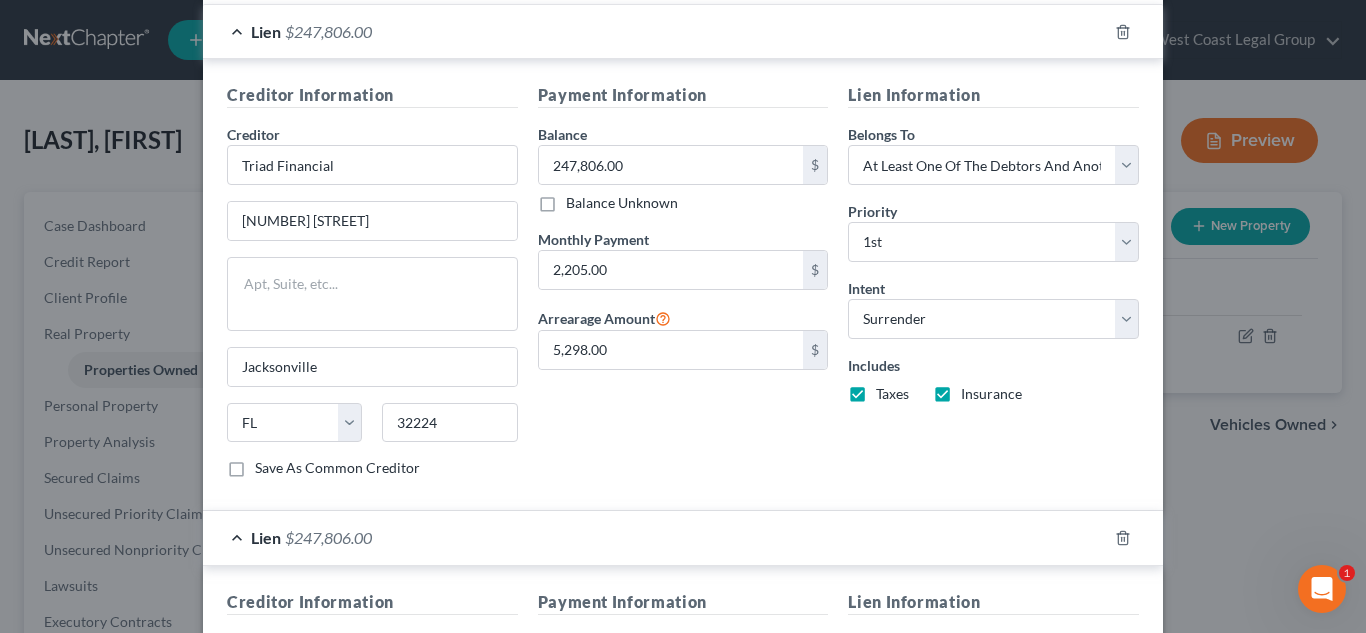 click on "Save As Common Creditor" at bounding box center [337, 468] 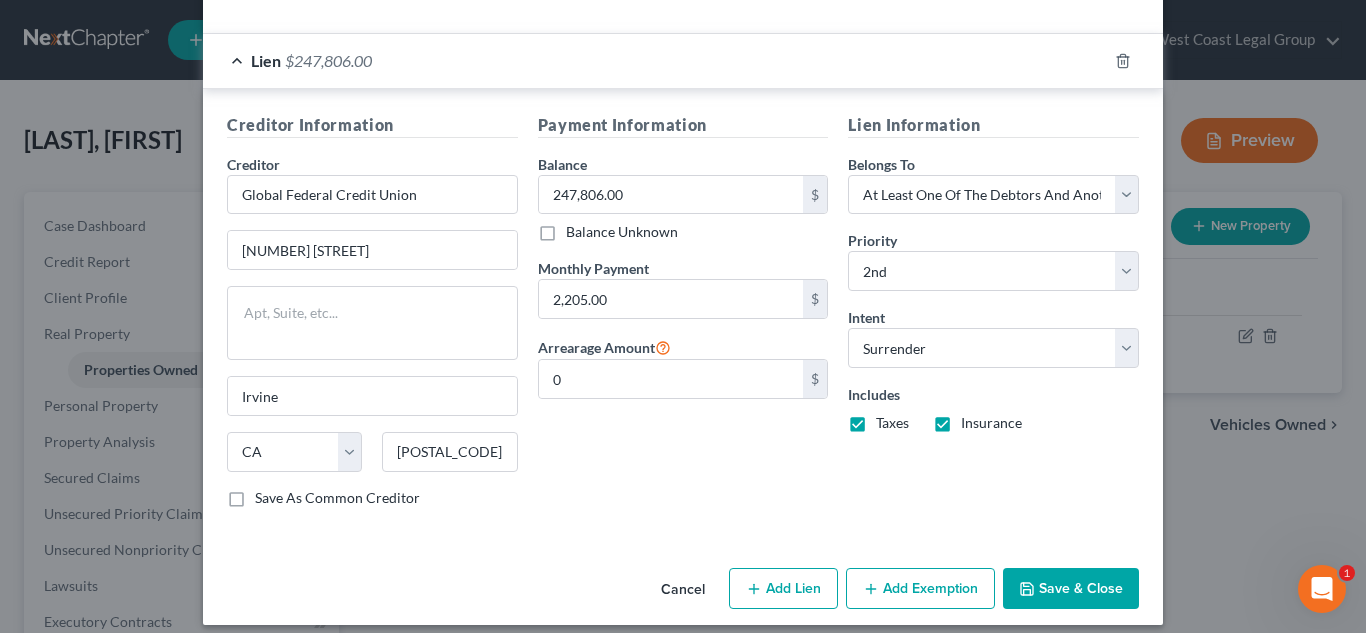 scroll, scrollTop: 1045, scrollLeft: 0, axis: vertical 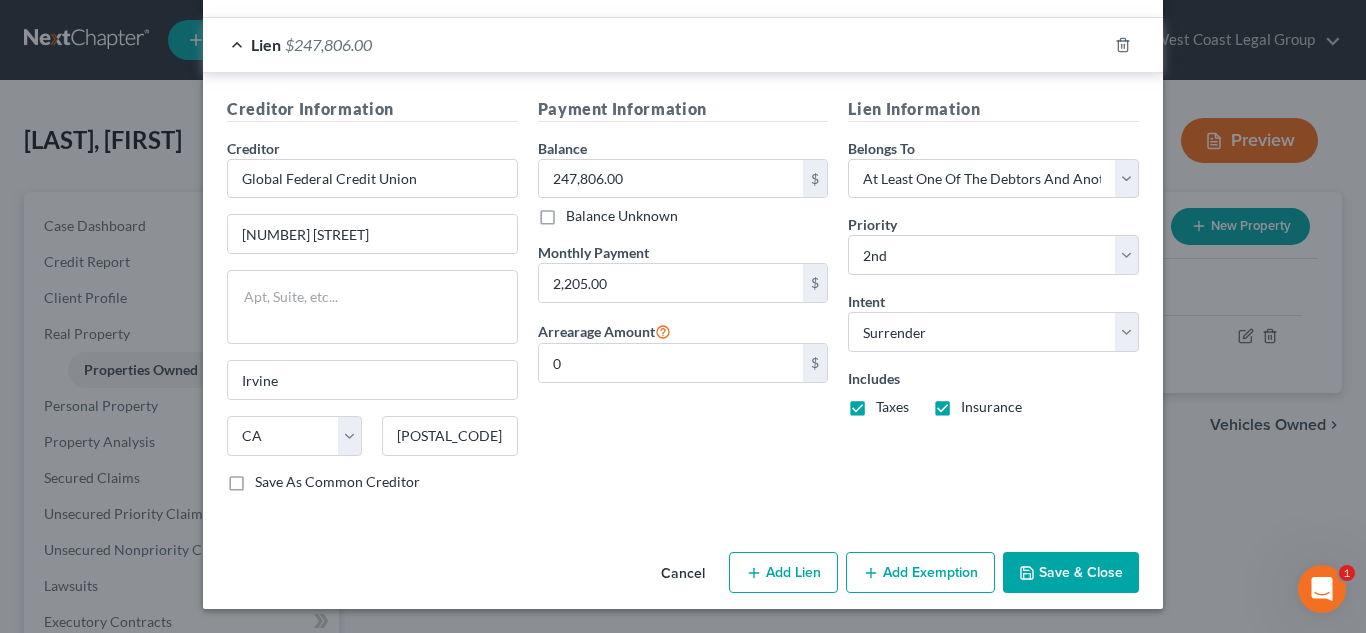 click on "Save & Close" at bounding box center [1071, 573] 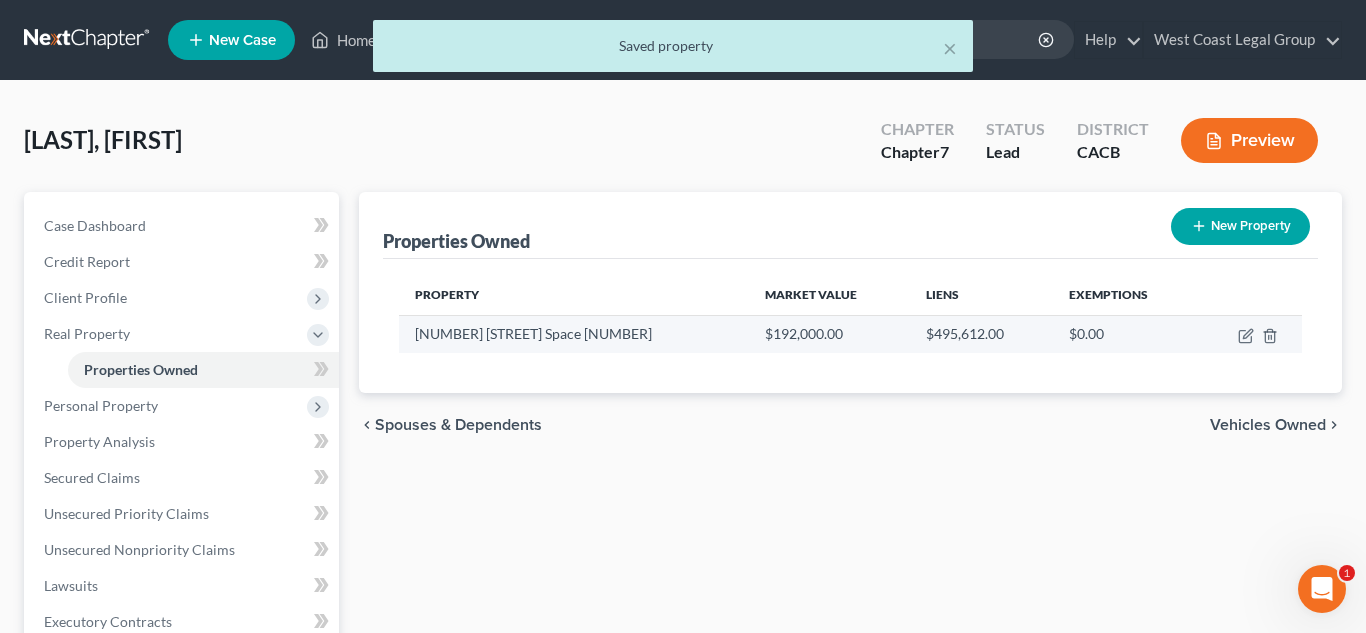 click at bounding box center (1250, 334) 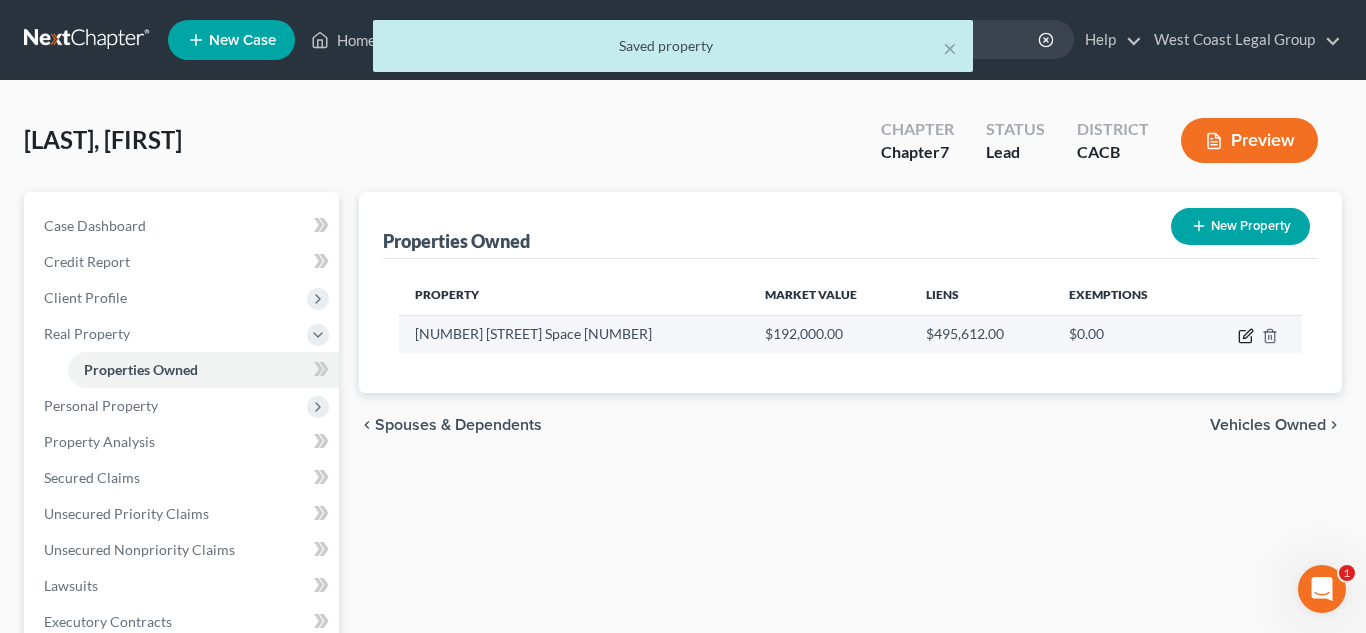 click 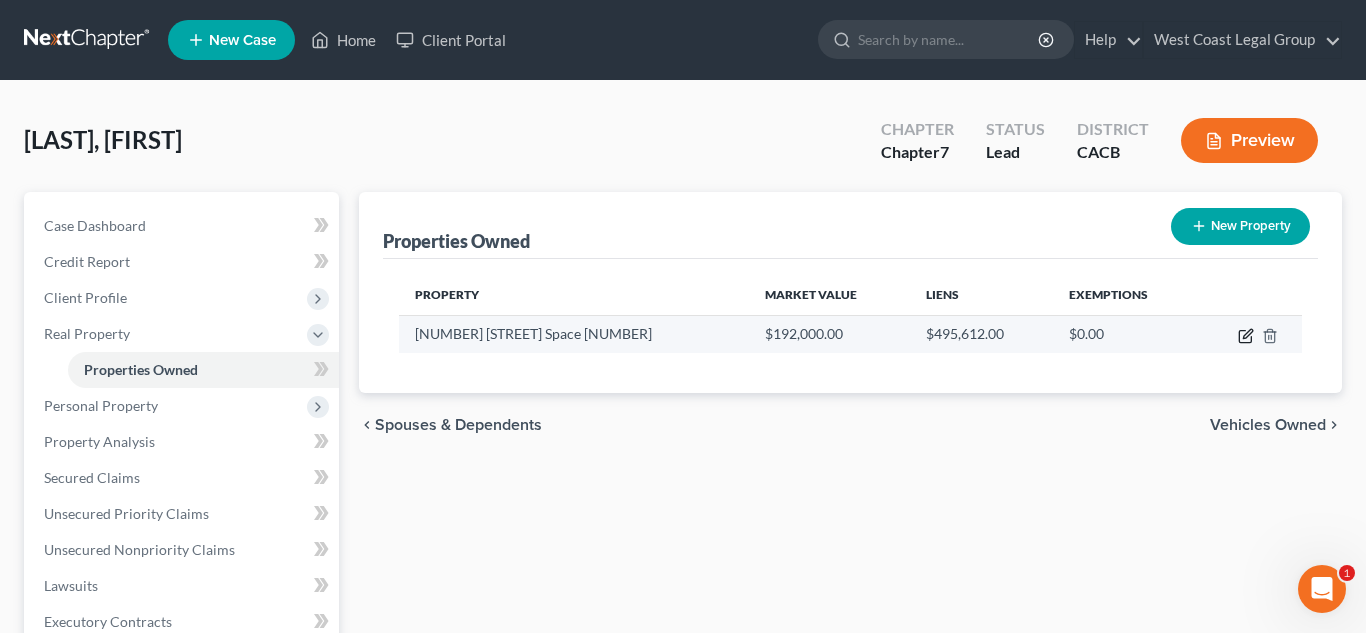select on "4" 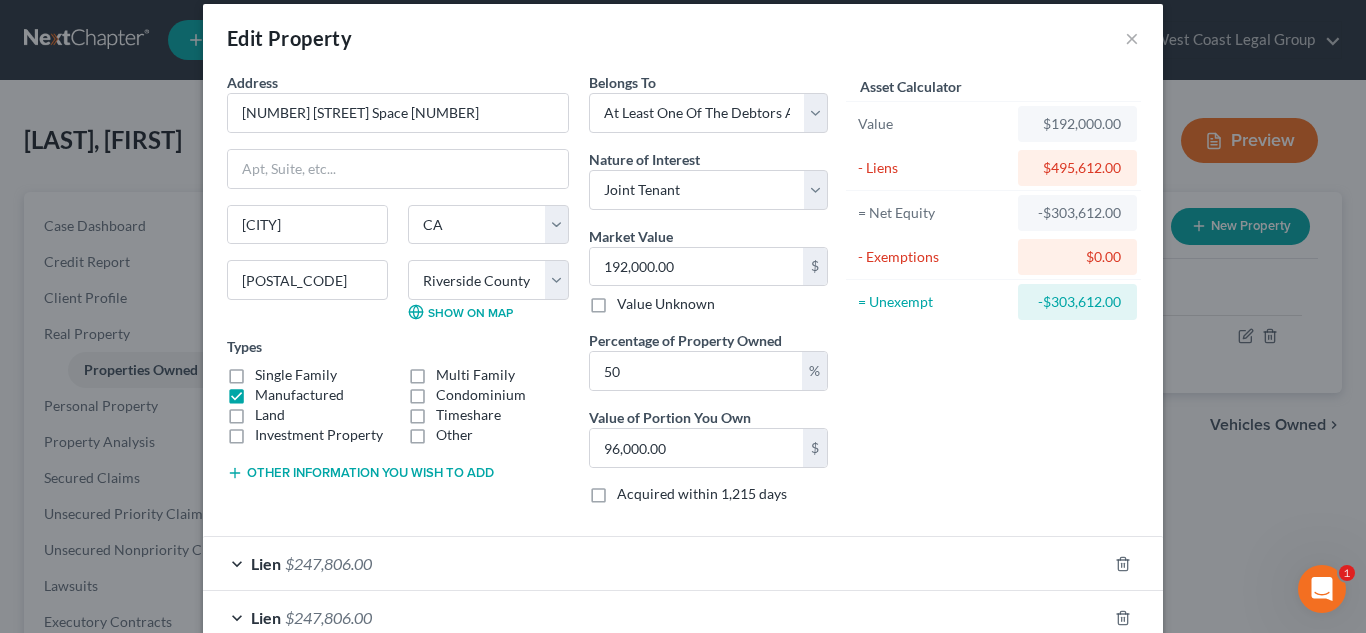 scroll, scrollTop: 137, scrollLeft: 0, axis: vertical 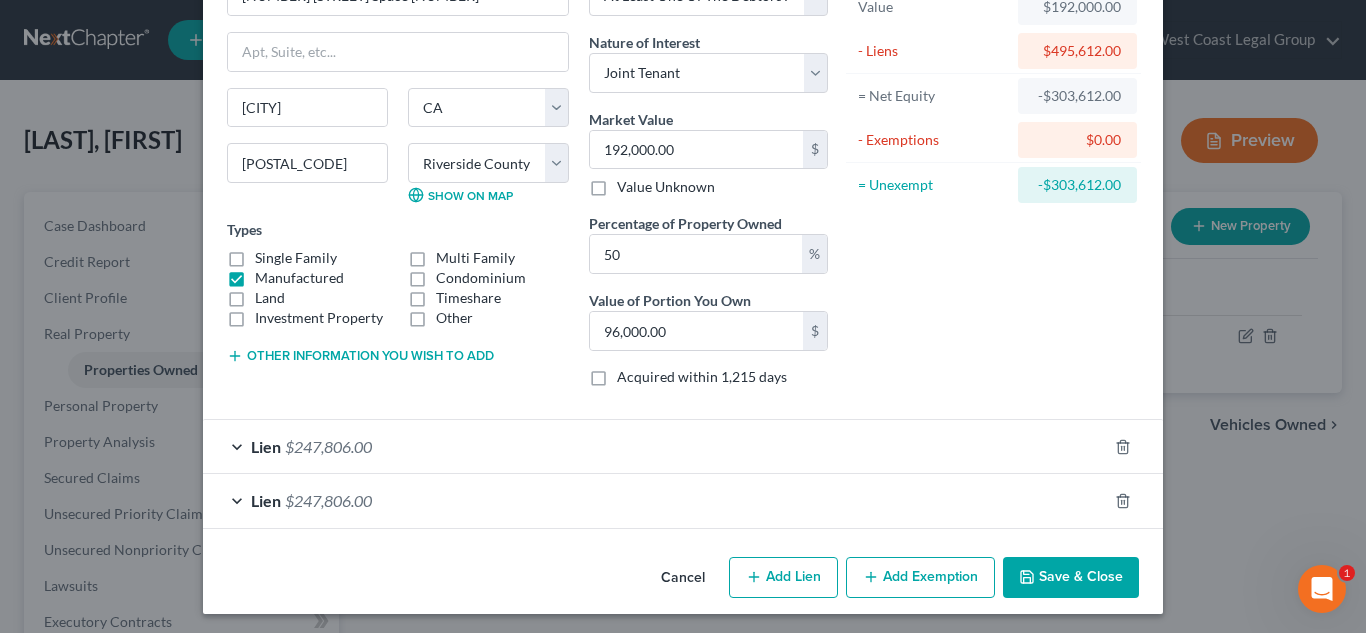 click on "Edit Property ×
Address
*
5800 Hamner Ave Space 704 Mira Loma State AL AK AR AZ CA CO CT DE DC FL GA GU HI ID IL IN IA KS KY LA ME MD MA MI MN MS MO MT NC ND NE NV NH NJ NM NY OH OK OR PA PR RI SC SD TN TX UT VI VA VT WA WV WI WY 91752 County Alameda County Alpine County Amador County Butte County Calaveras County Colusa County Contra Costa County Del Norte County El Dorado County Fresno County Glenn County Humboldt County Imperial County Inyo County Kern County Kings County Lake County Lassen County Los Angeles County Madera County Marin County Mariposa County Mendocino County Merced County Modoc County Mono County Monterey County Napa County Nevada County Orange County Placer County Plumas County Riverside County Sacramento County San Benito County San Bernardino County San Diego County San Francisco County San Joaquin County San Luis Obispo County San Mateo County Santa Barbara County Santa Clara County Santa Cruz County Shasta County Sierra County Siskiyou County Solano County Types *" at bounding box center [683, 316] 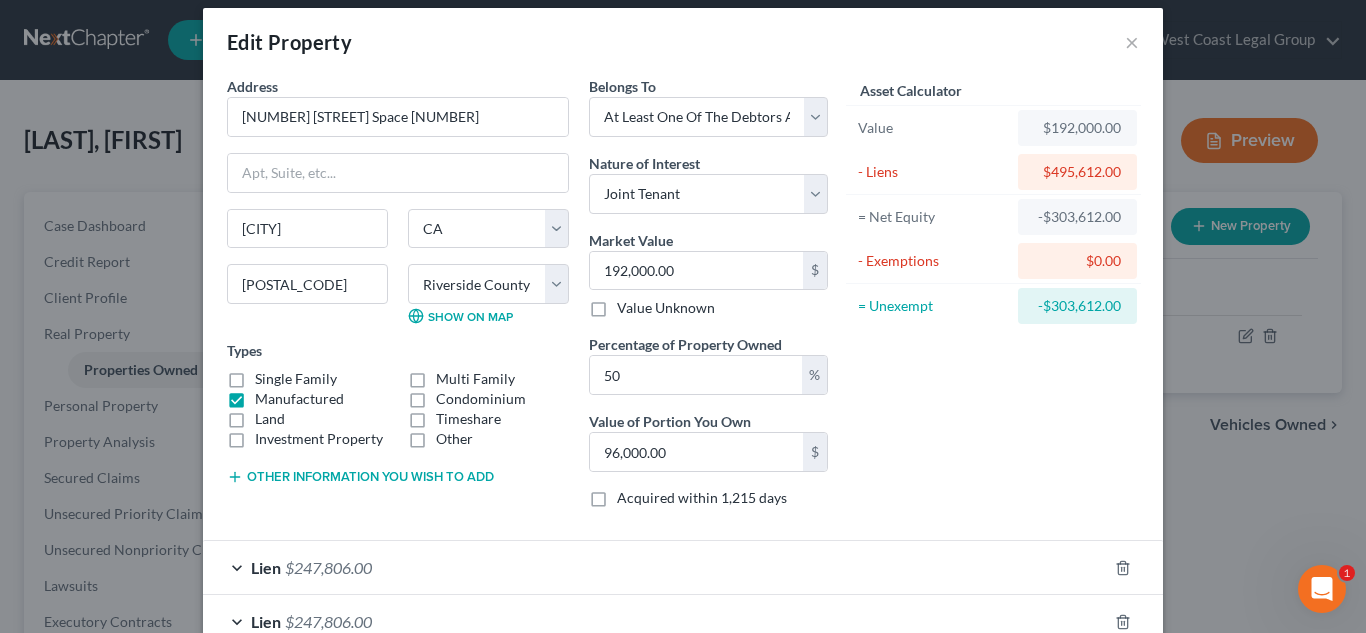 scroll, scrollTop: 0, scrollLeft: 0, axis: both 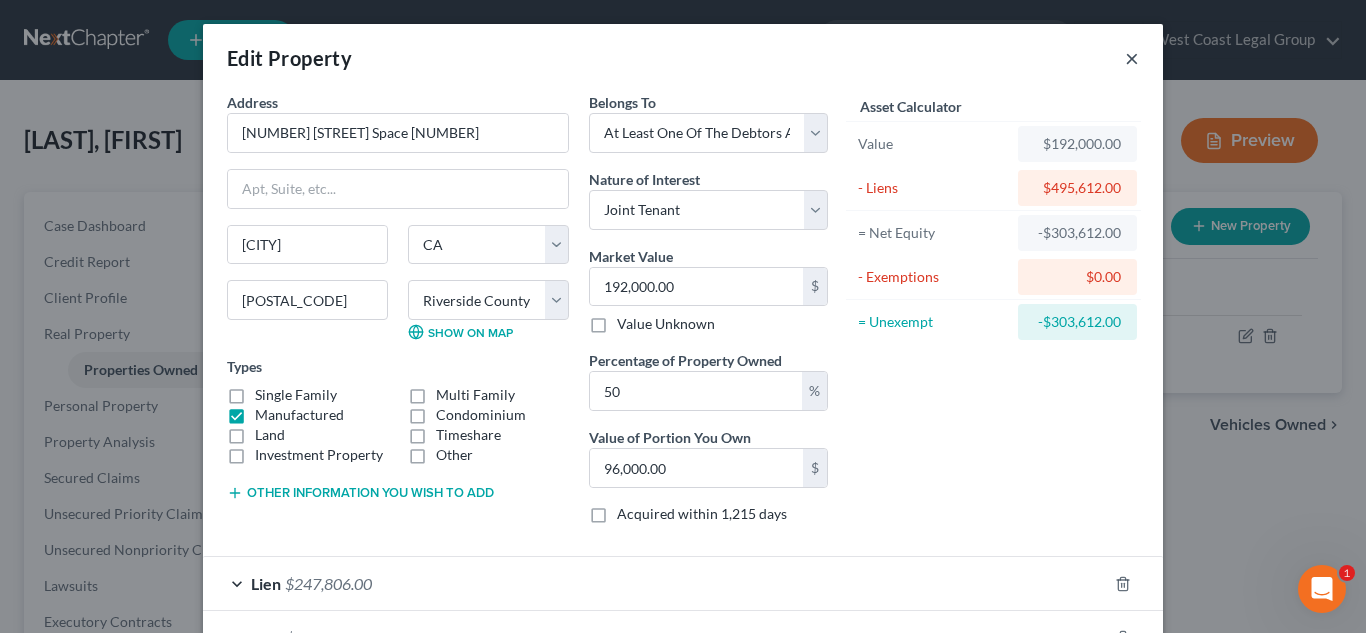 click on "×" at bounding box center (1132, 58) 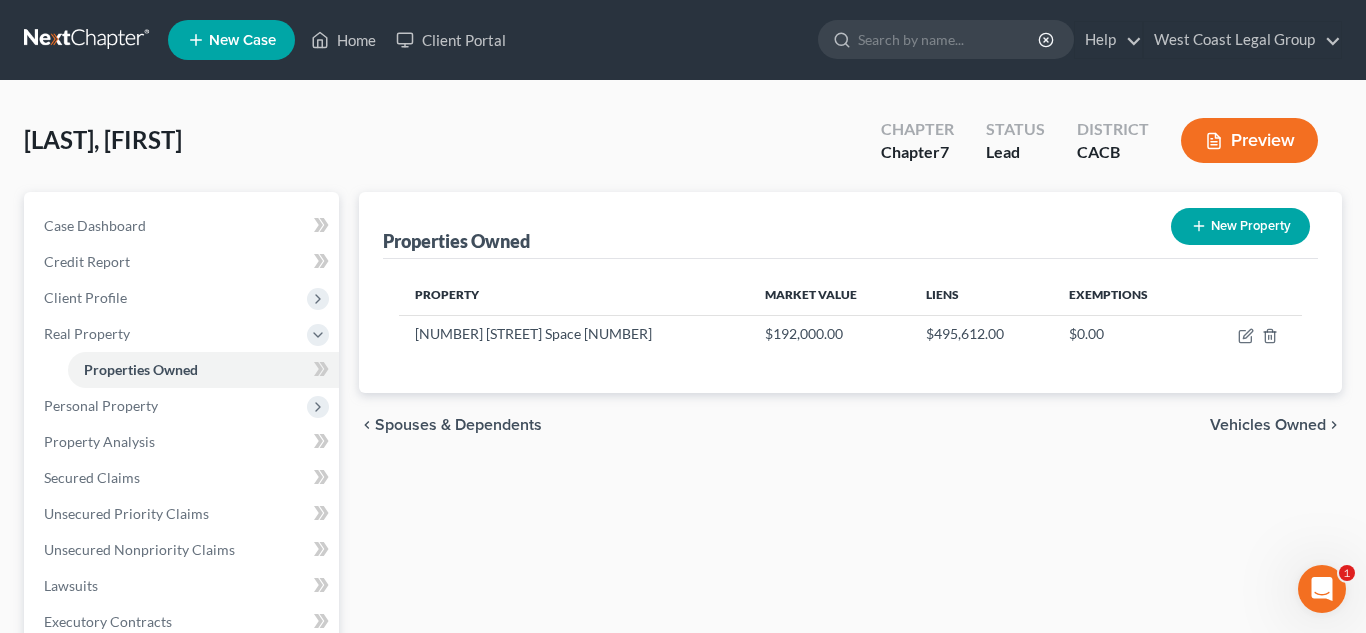 click at bounding box center (88, 40) 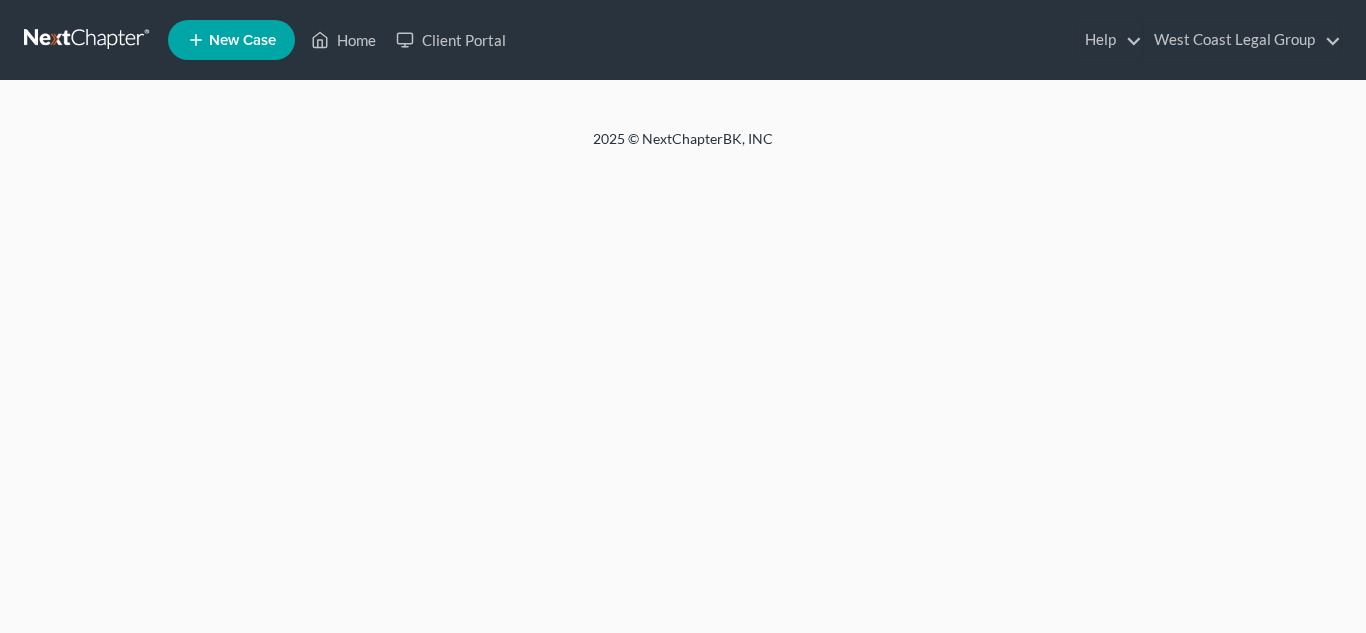 scroll, scrollTop: 0, scrollLeft: 0, axis: both 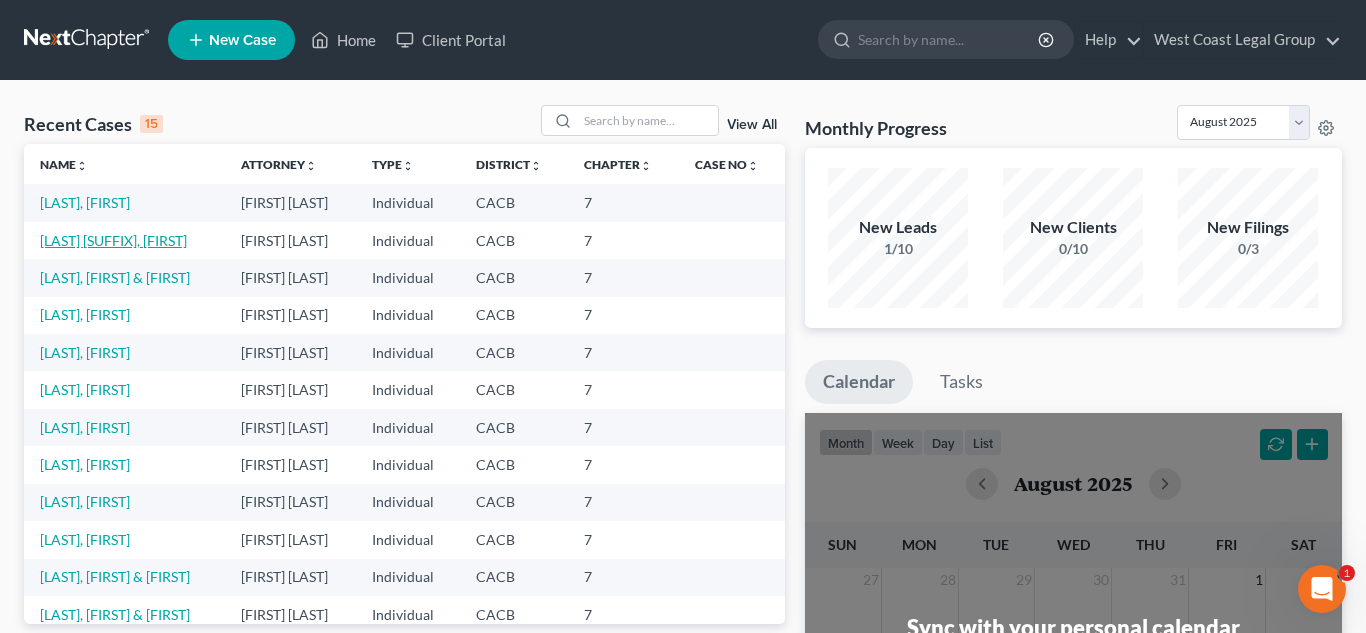 click on "[LAST] [SUFFIX], [FIRST]" at bounding box center [113, 240] 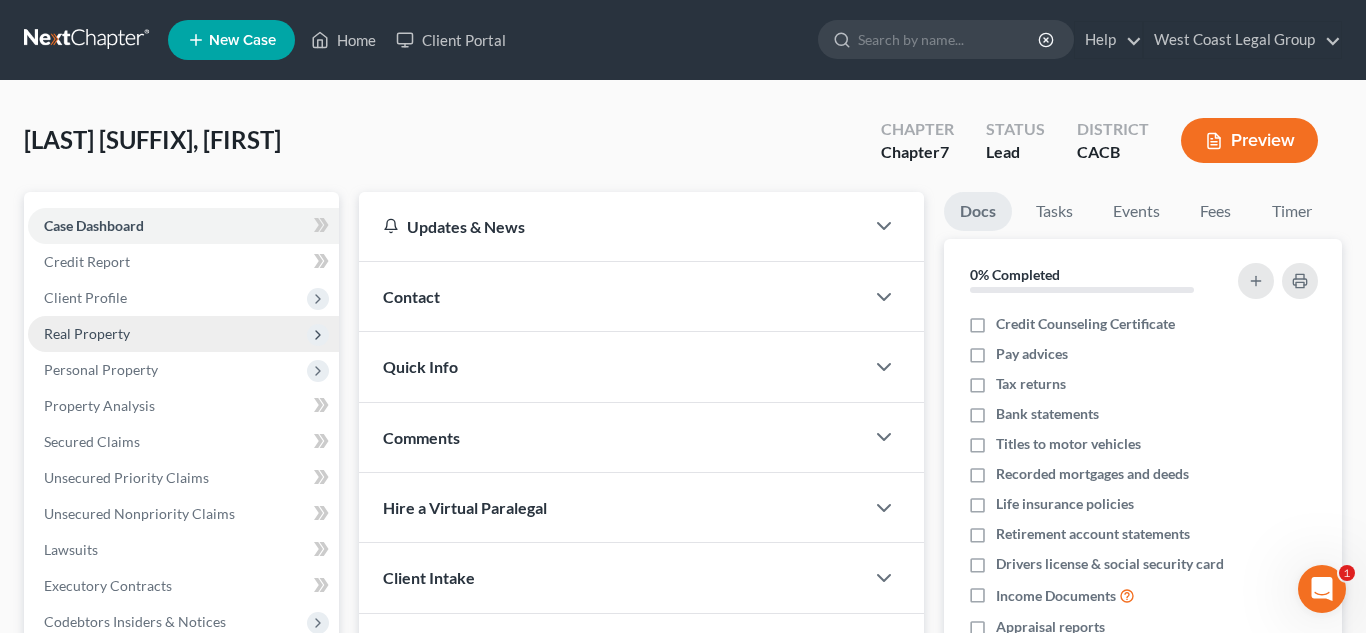 click on "Real Property" at bounding box center (87, 333) 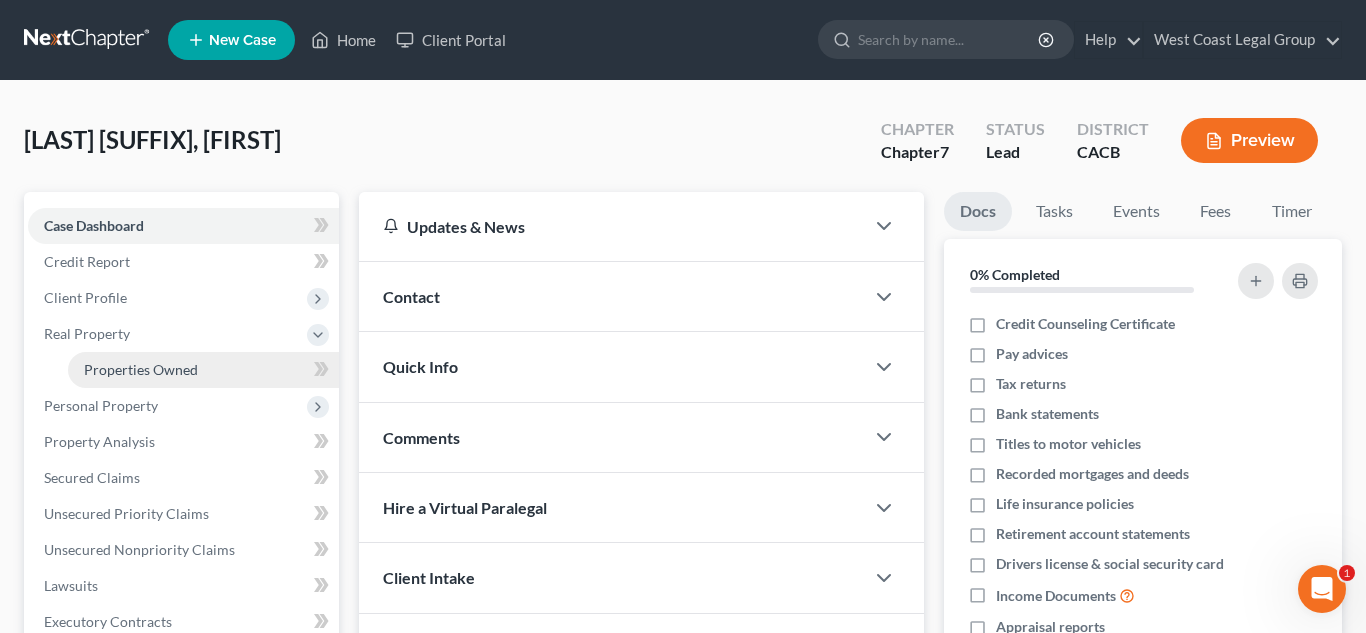 click on "Properties Owned" at bounding box center [203, 370] 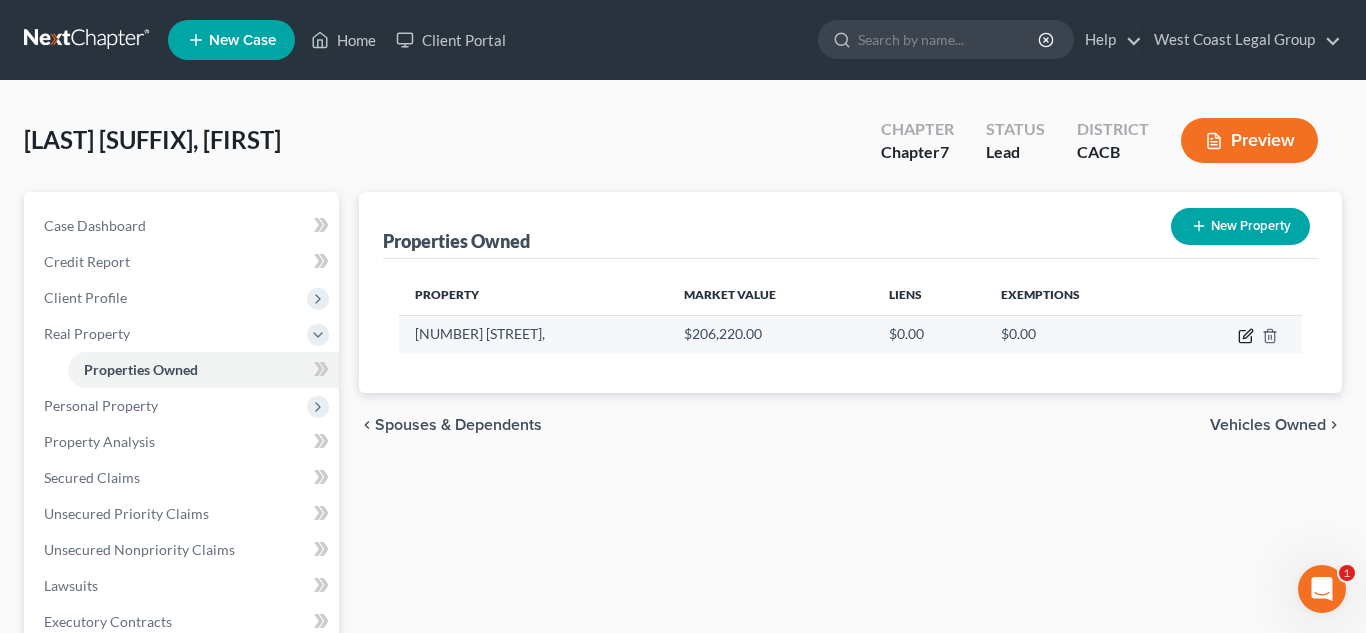 click 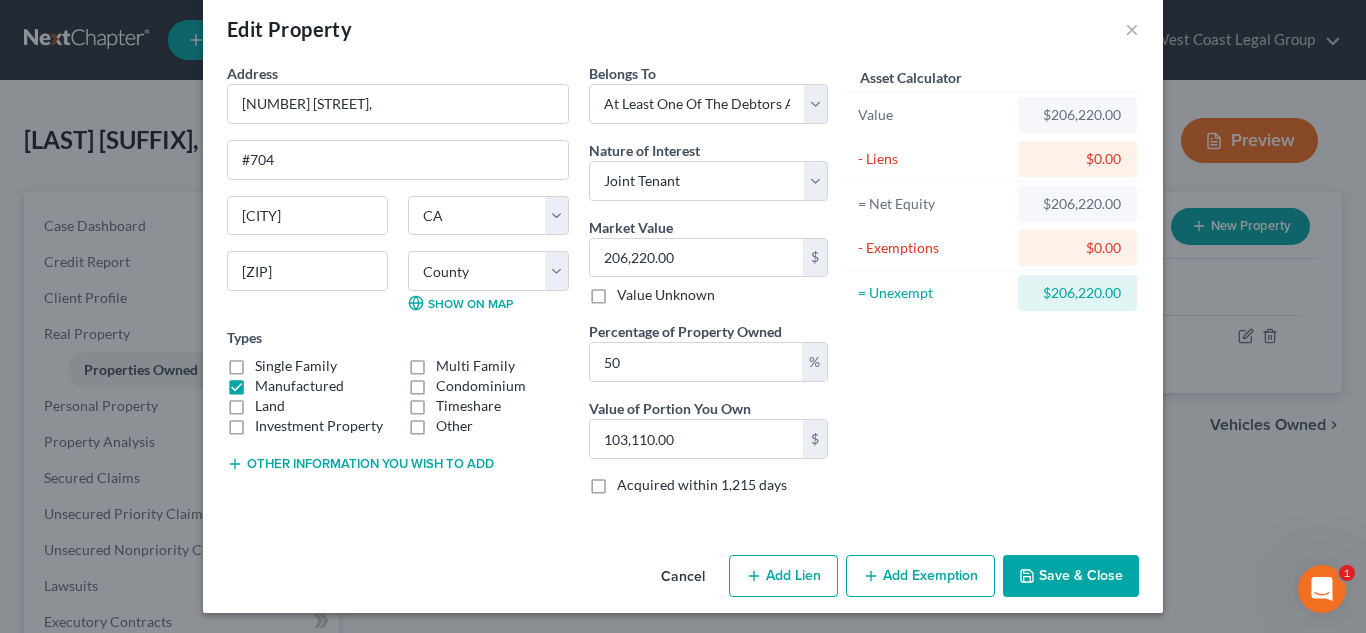 scroll, scrollTop: 31, scrollLeft: 0, axis: vertical 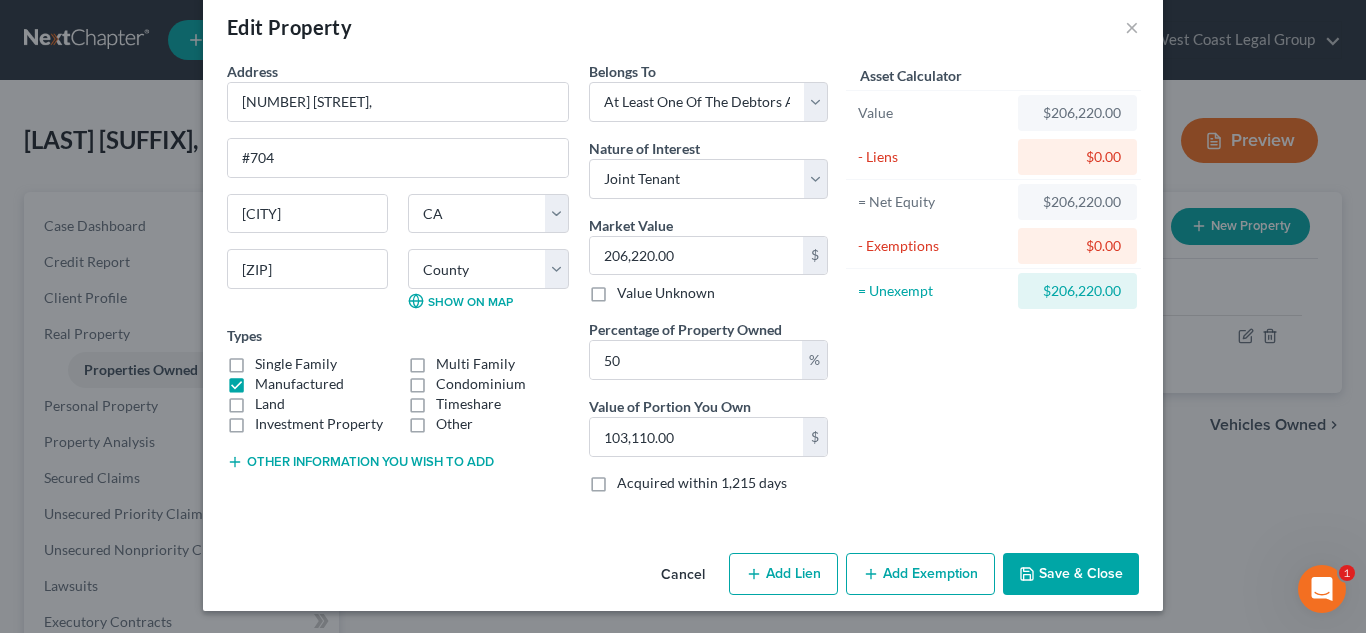 click on "Add Lien" at bounding box center [783, 574] 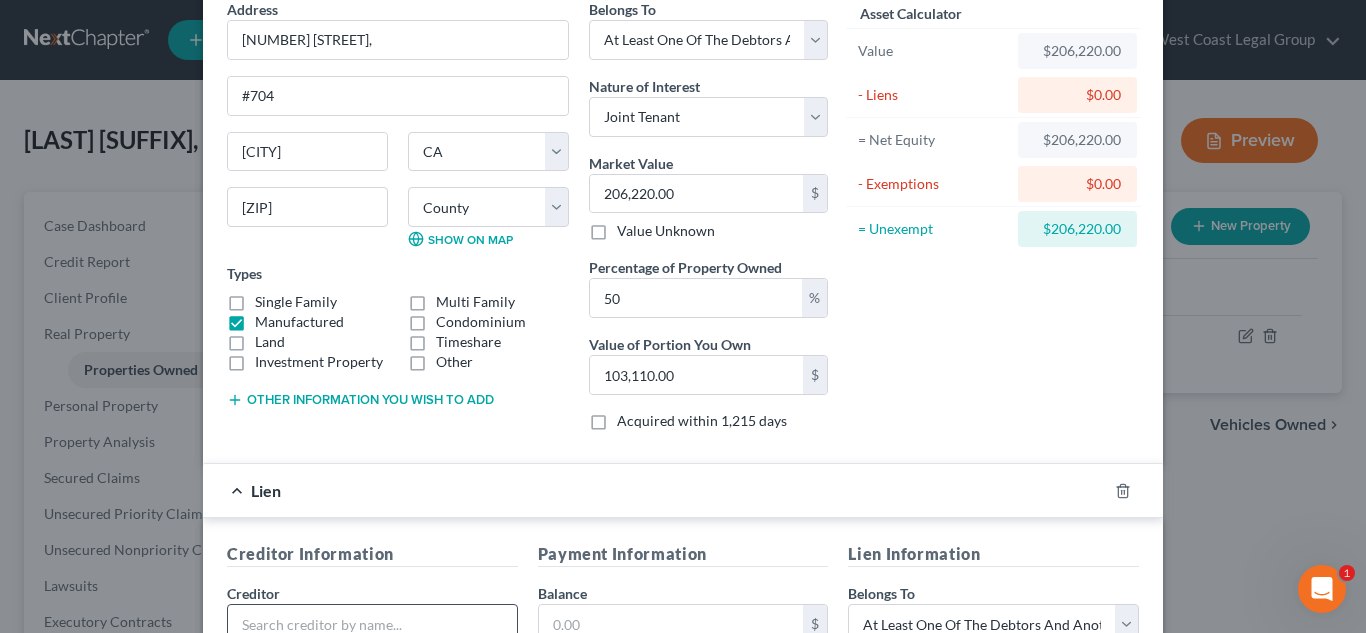 scroll, scrollTop: 110, scrollLeft: 0, axis: vertical 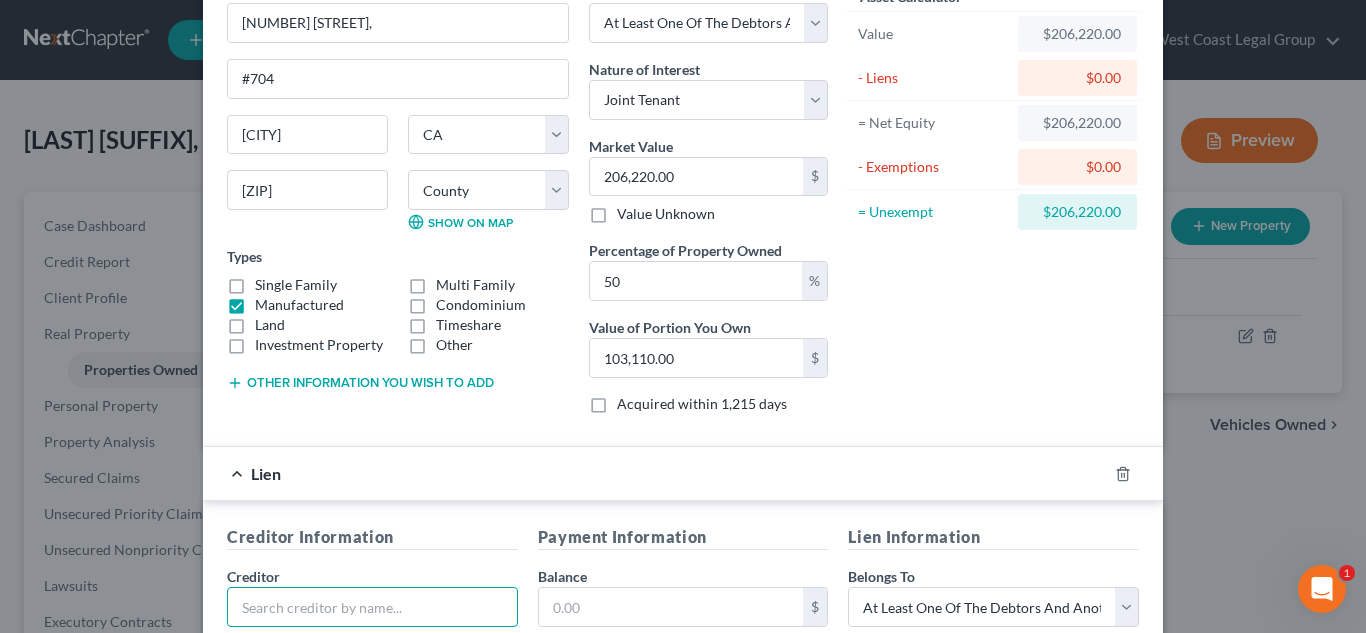 click at bounding box center [372, 607] 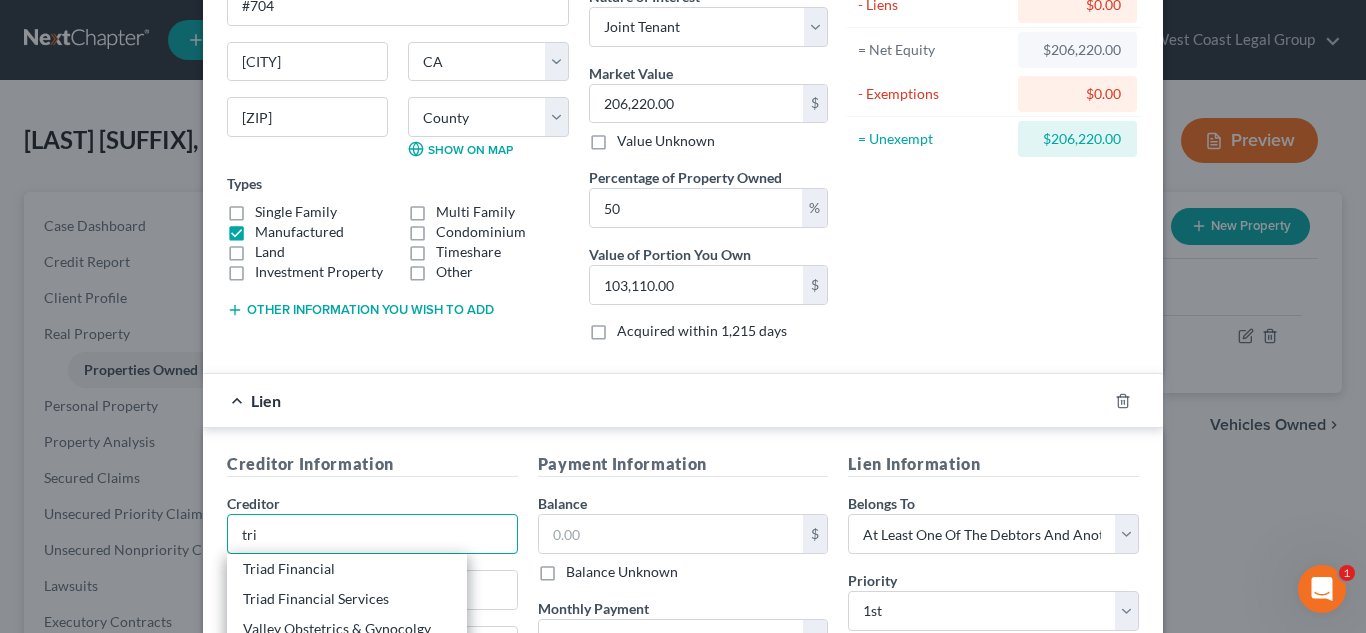 scroll, scrollTop: 193, scrollLeft: 0, axis: vertical 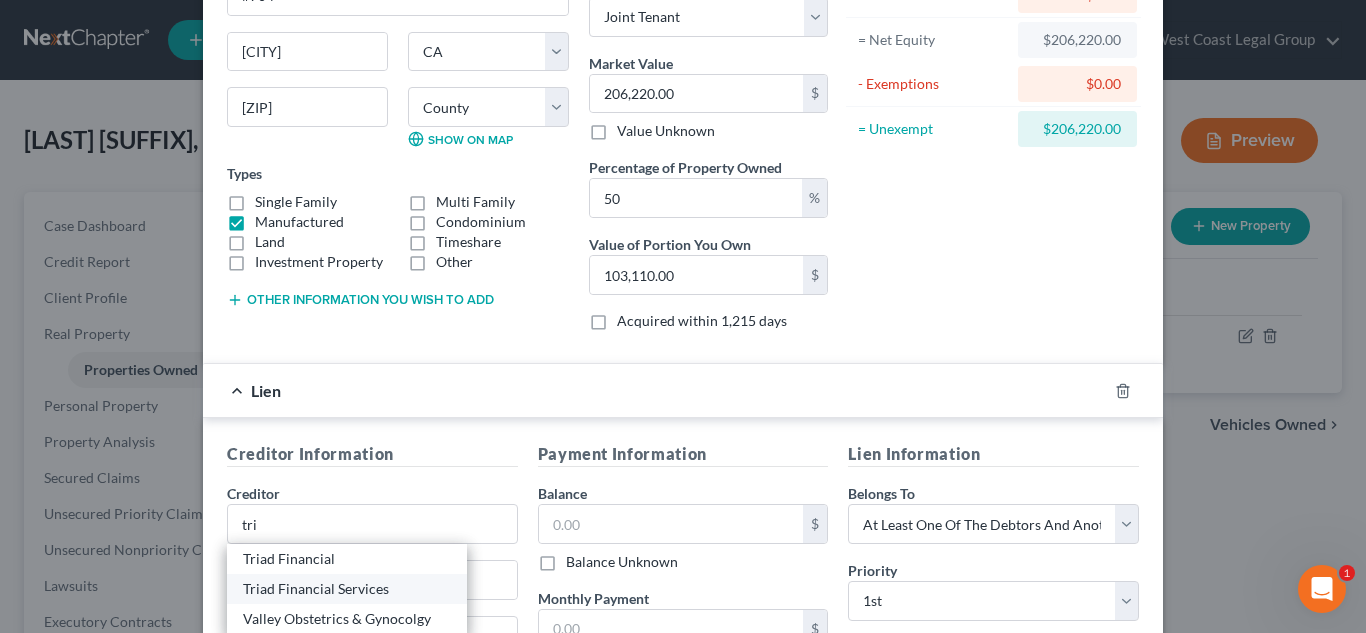 click on "Triad Financial Services" at bounding box center [347, 589] 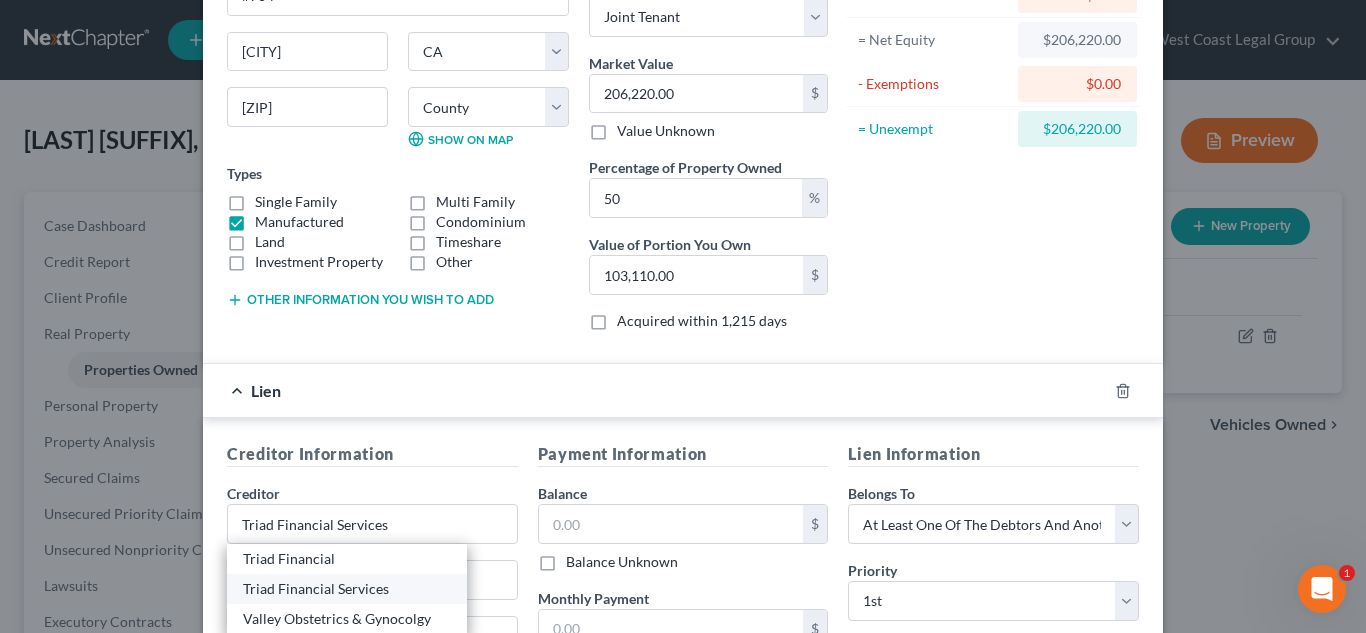 select on "9" 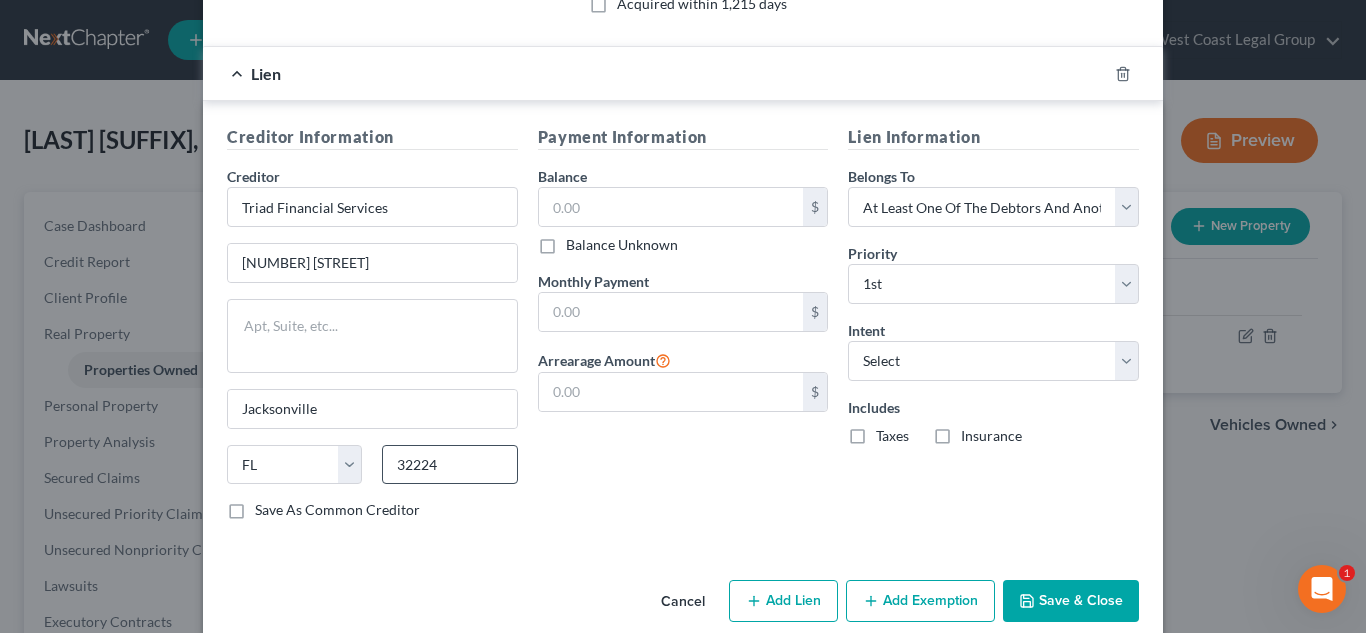 scroll, scrollTop: 515, scrollLeft: 0, axis: vertical 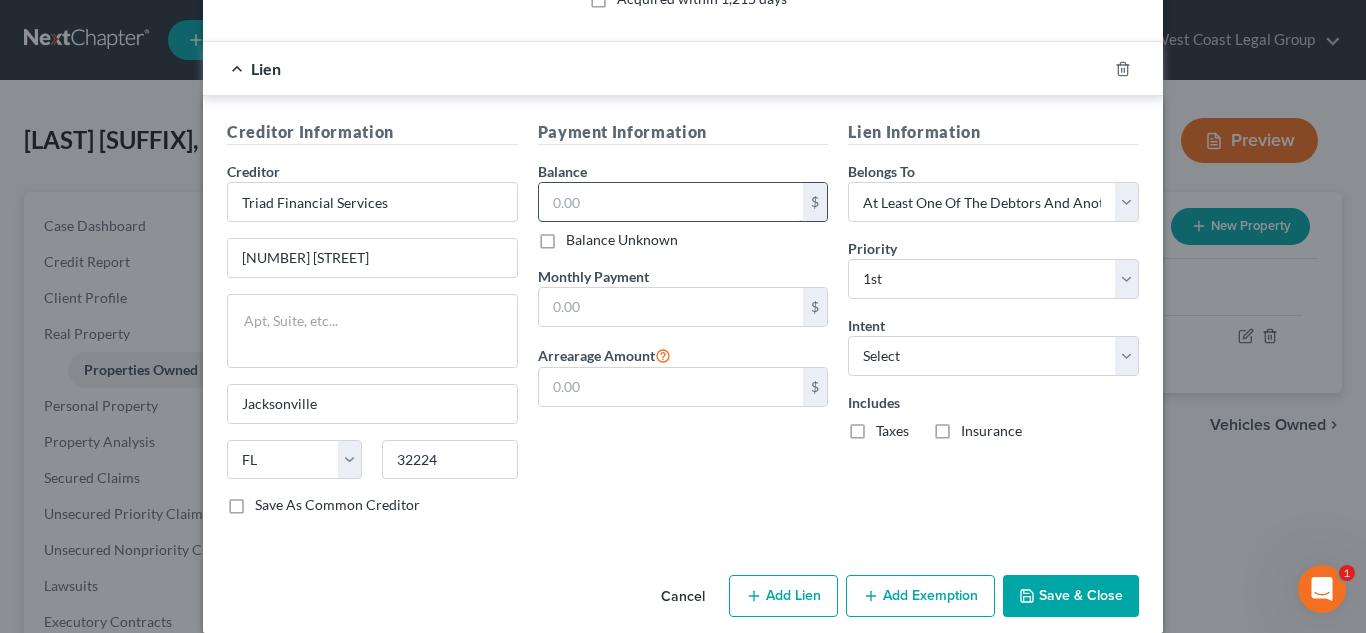 click at bounding box center (671, 202) 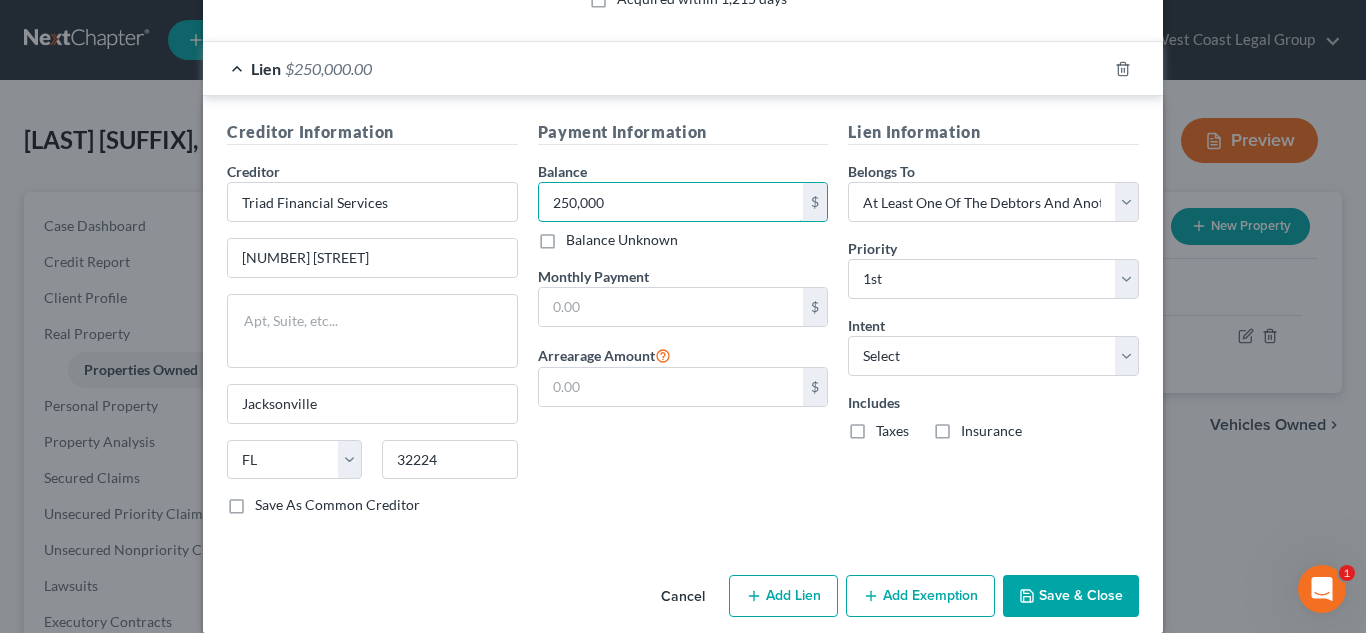 type on "250,000" 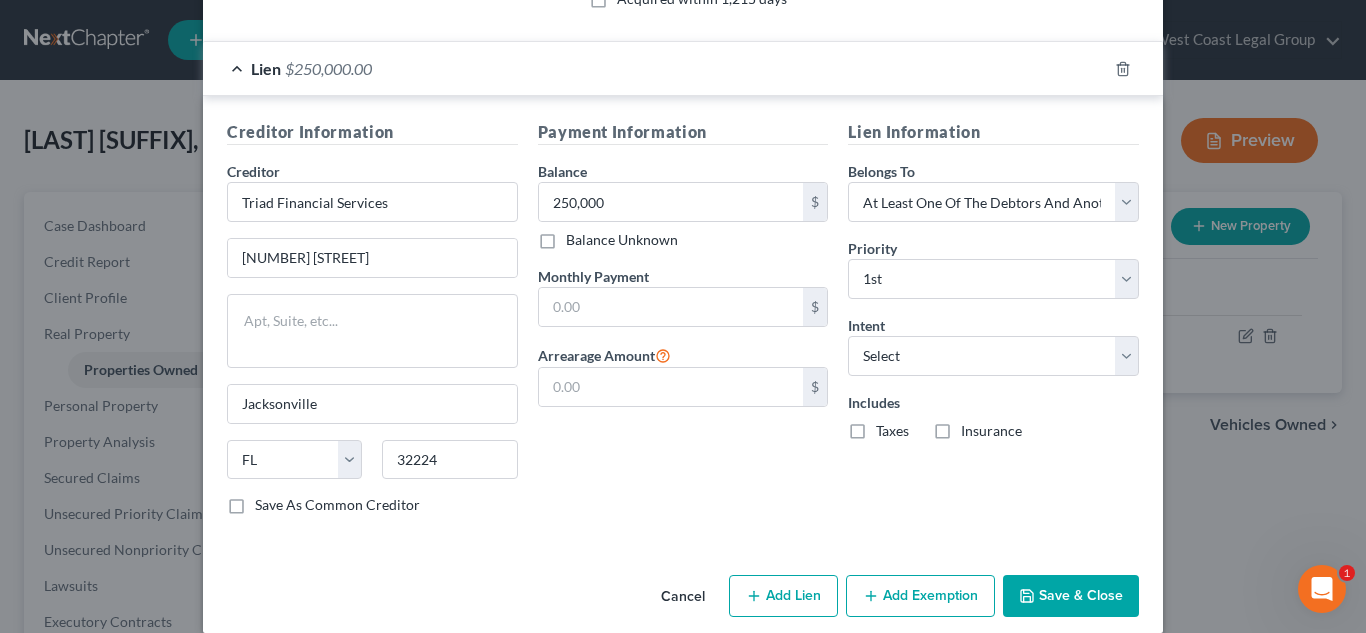 click on "Save & Close" at bounding box center [1071, 596] 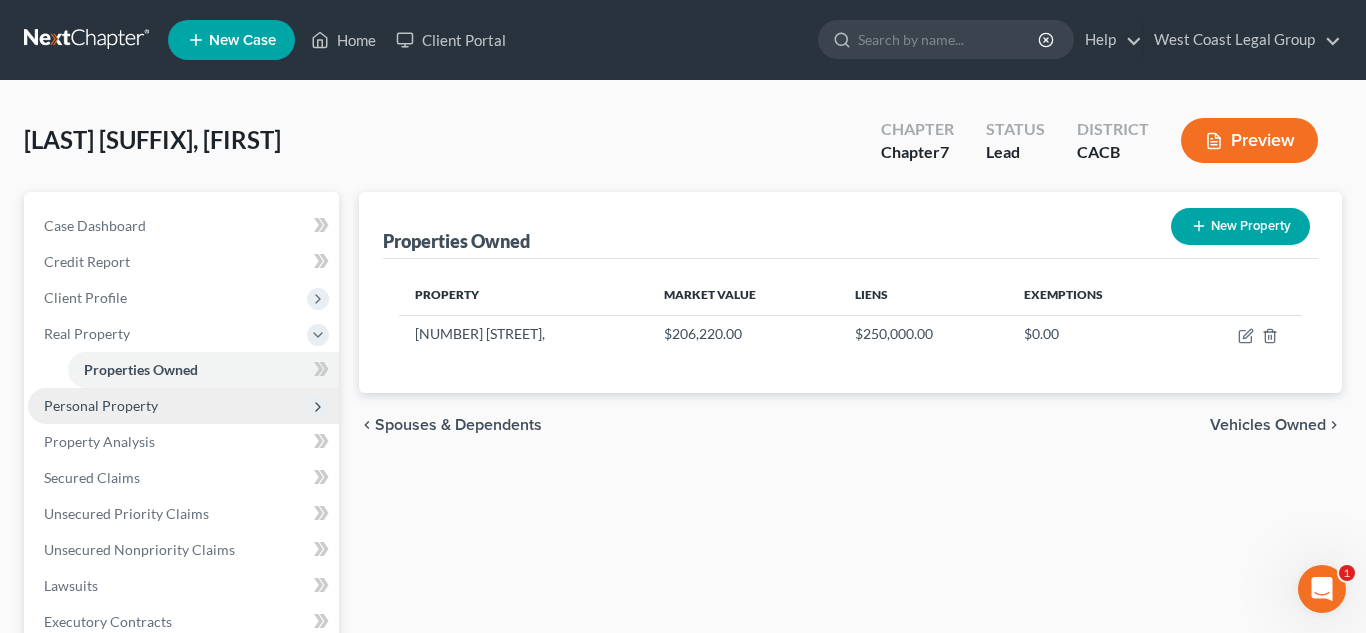 click on "Personal Property" at bounding box center [183, 406] 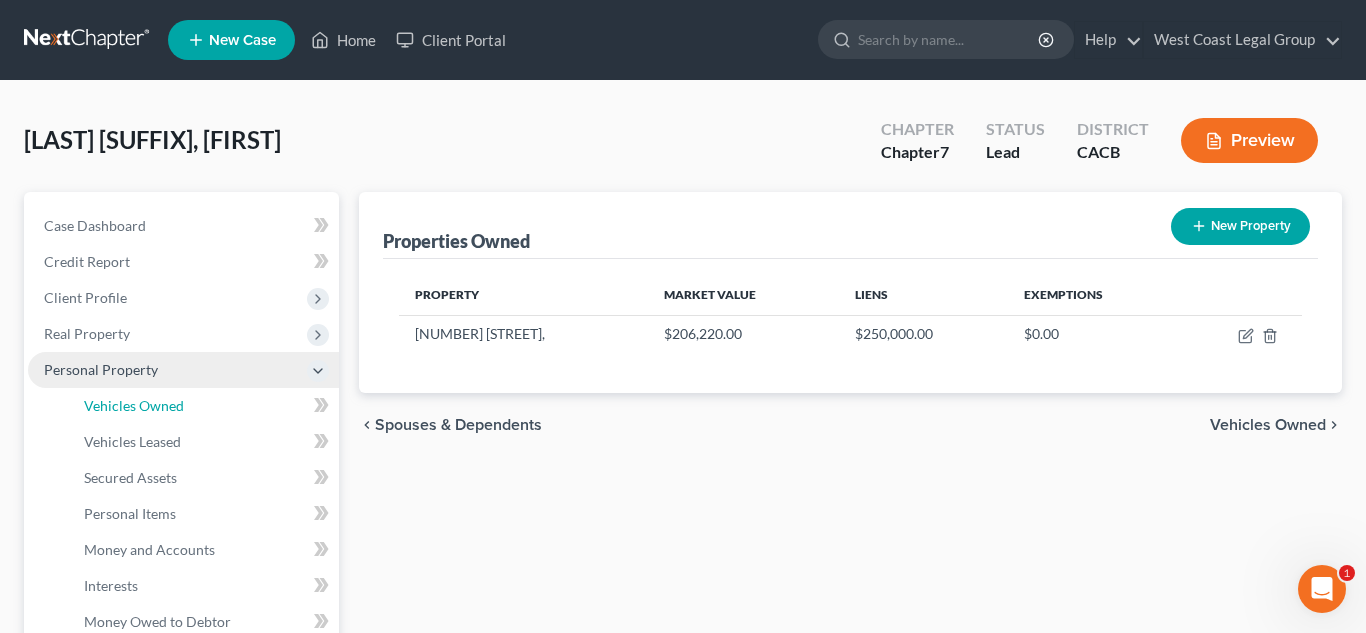 click on "Vehicles Owned" at bounding box center [203, 406] 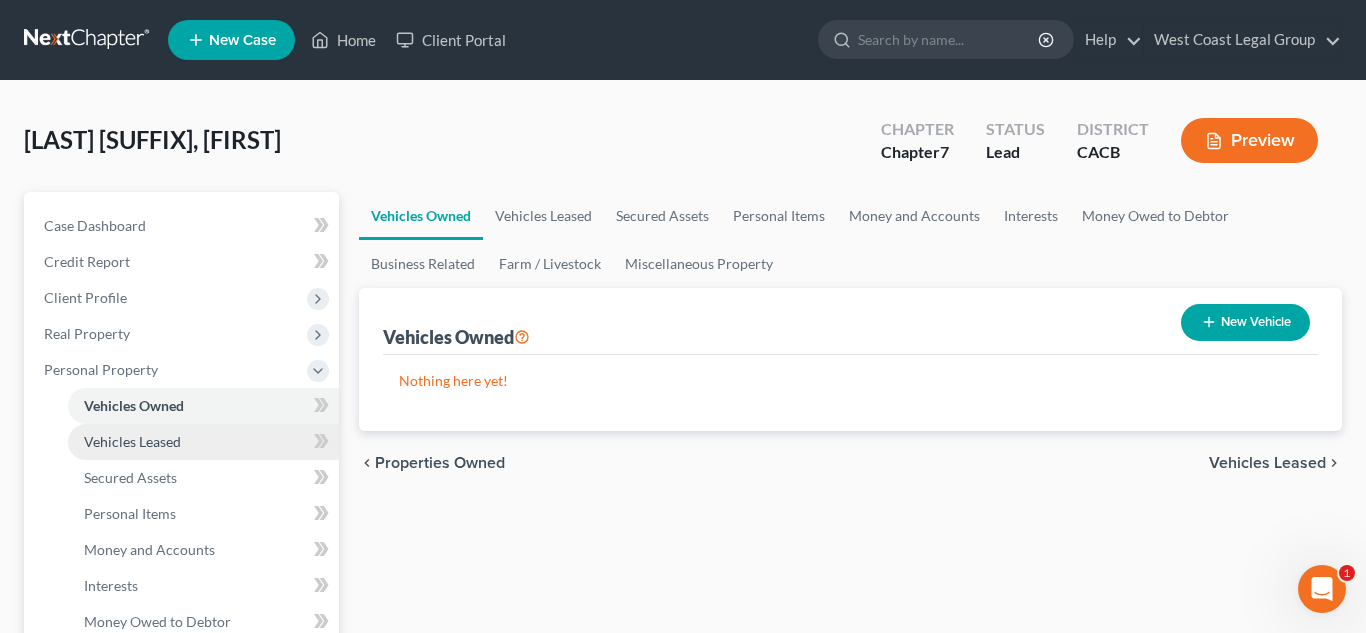 click on "Vehicles Leased" at bounding box center [132, 441] 